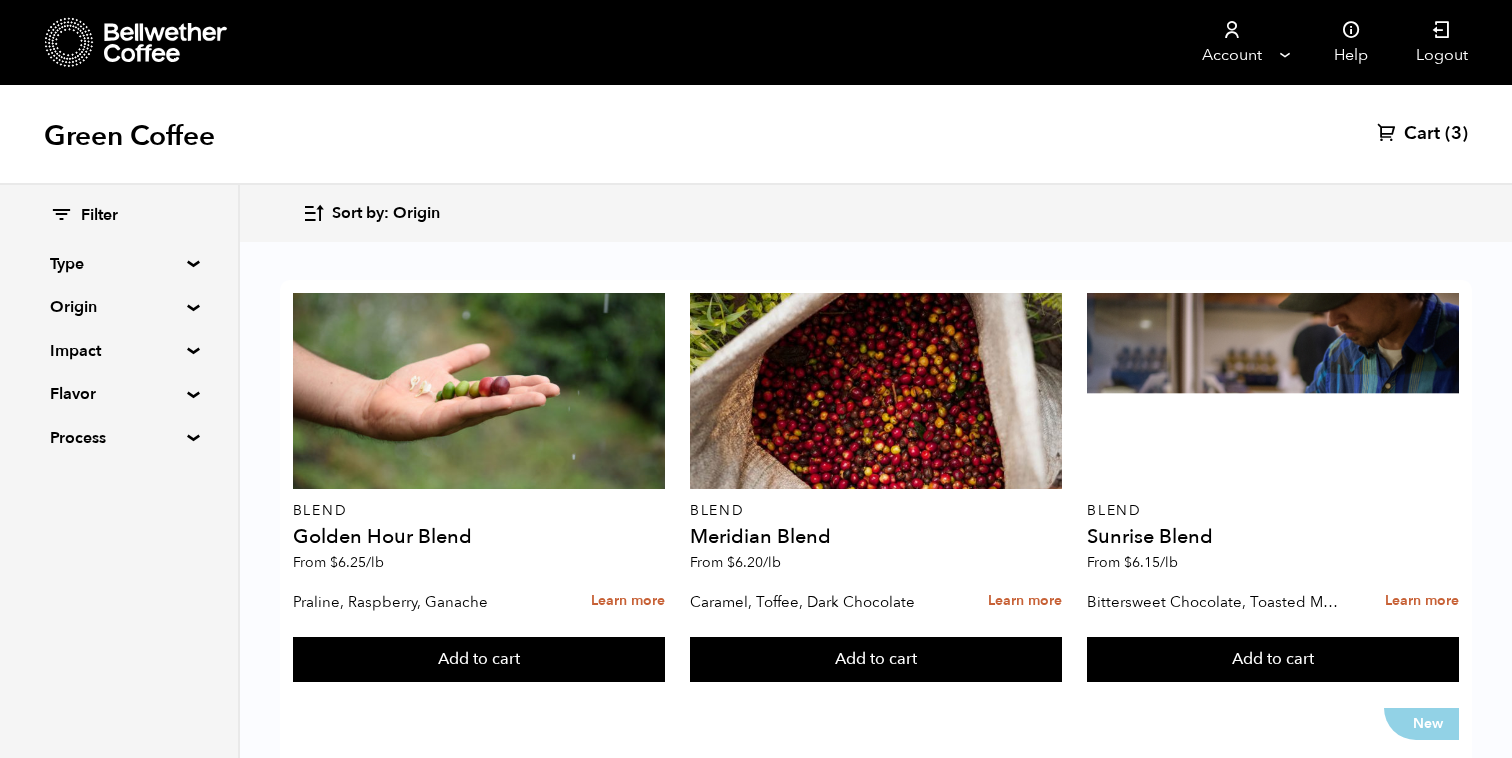 scroll, scrollTop: 2478, scrollLeft: 0, axis: vertical 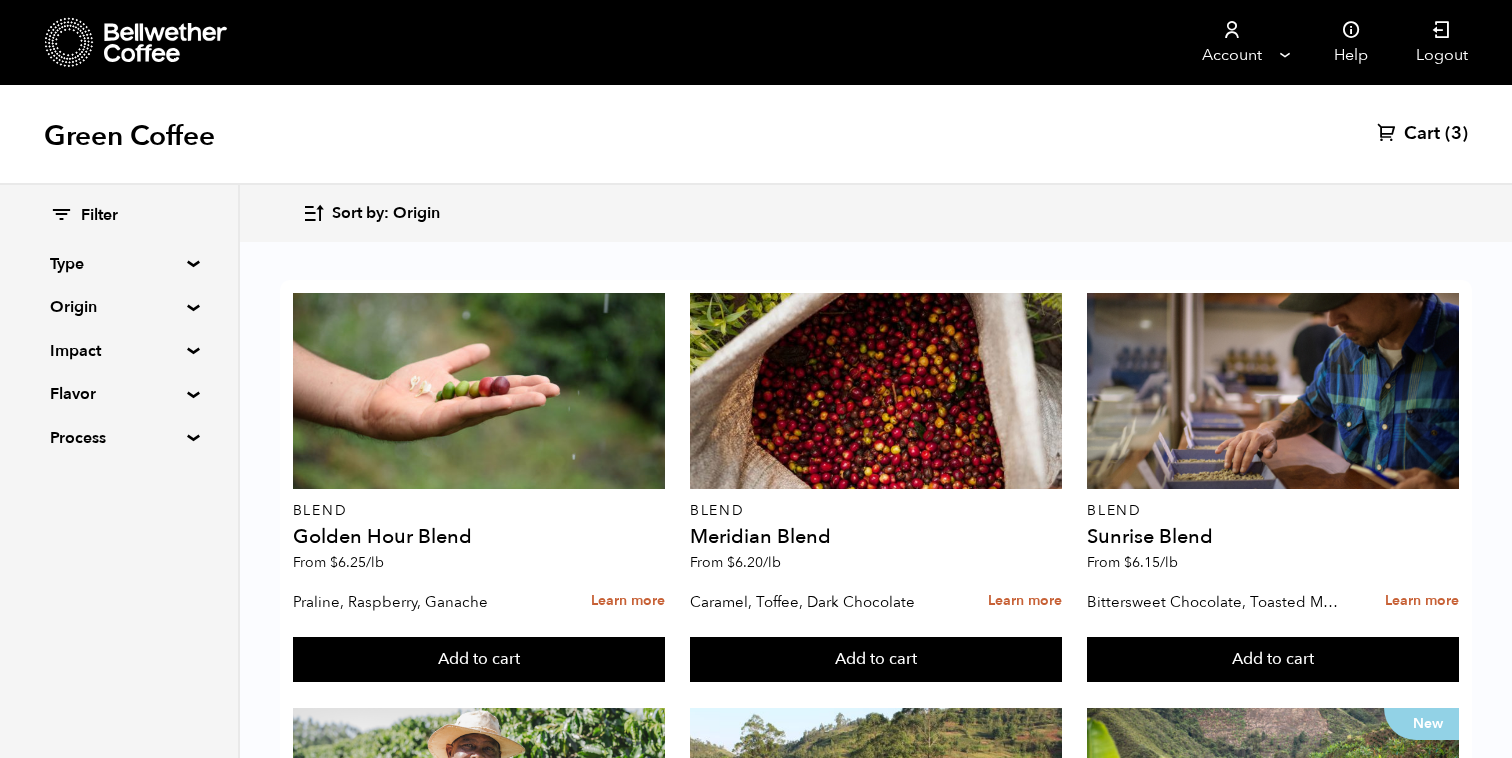 click on "Sumatra" at bounding box center (876, 3002) 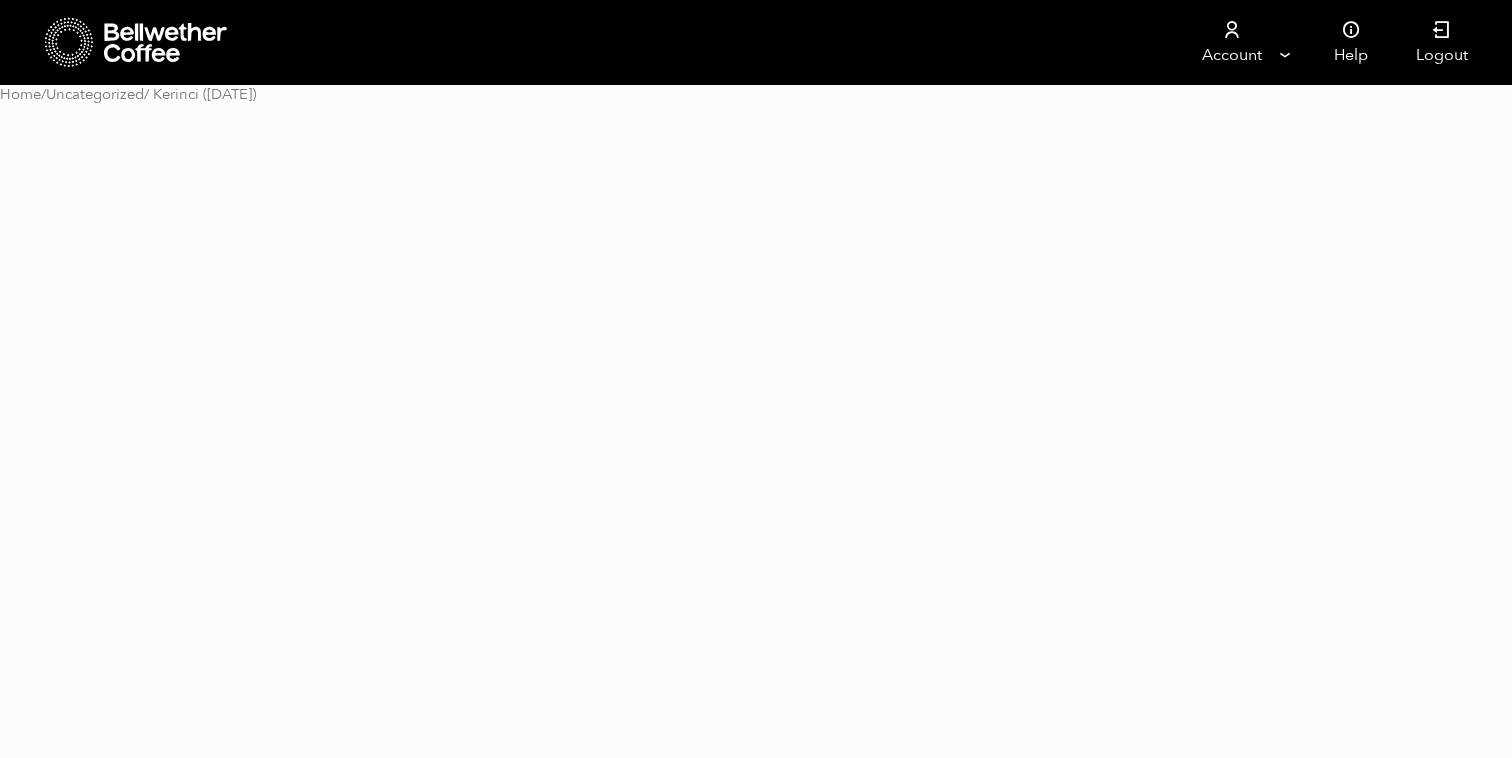 scroll, scrollTop: 0, scrollLeft: 0, axis: both 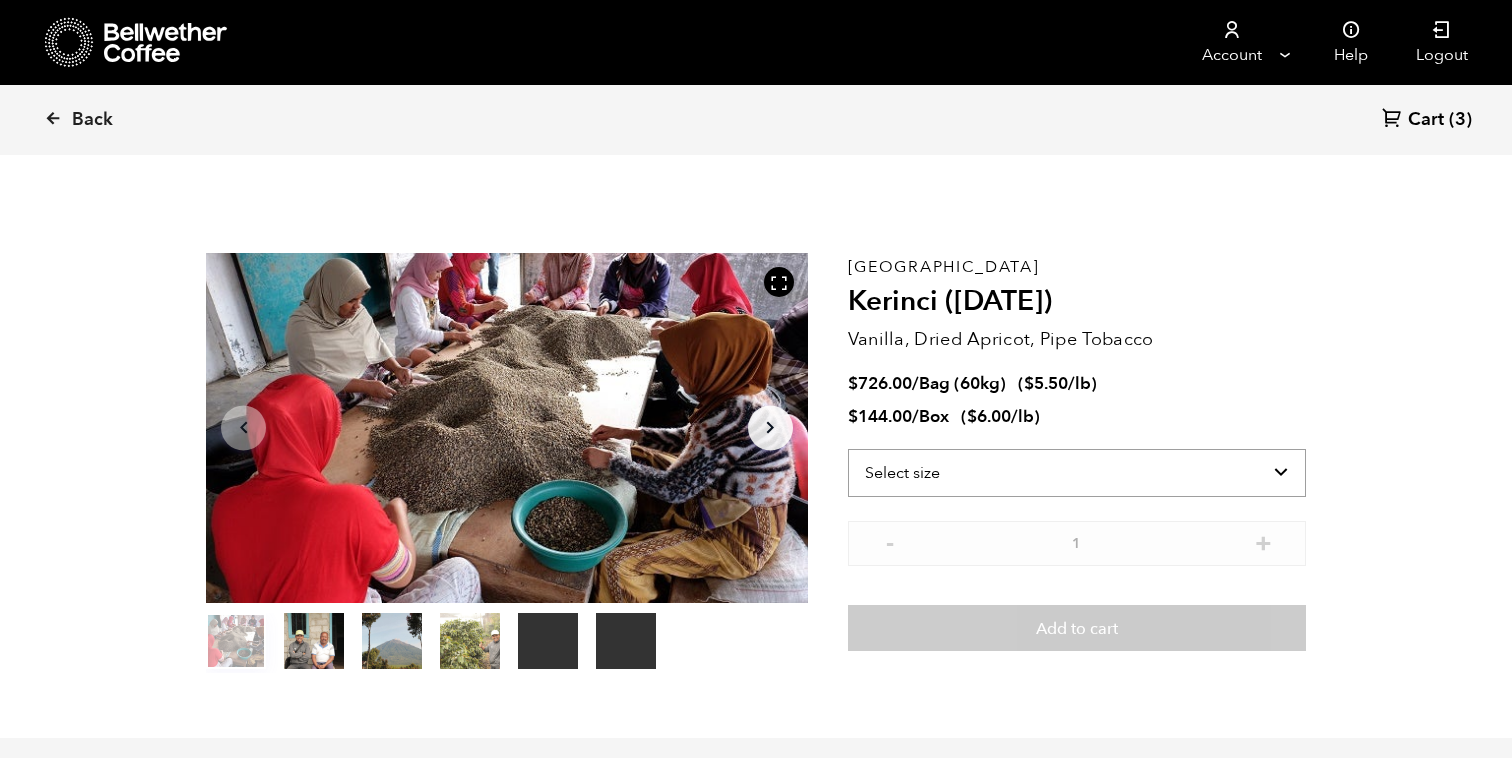 click on "Select size   Bag (60kg) (132 lbs) Box (24 lbs)" at bounding box center [1077, 473] 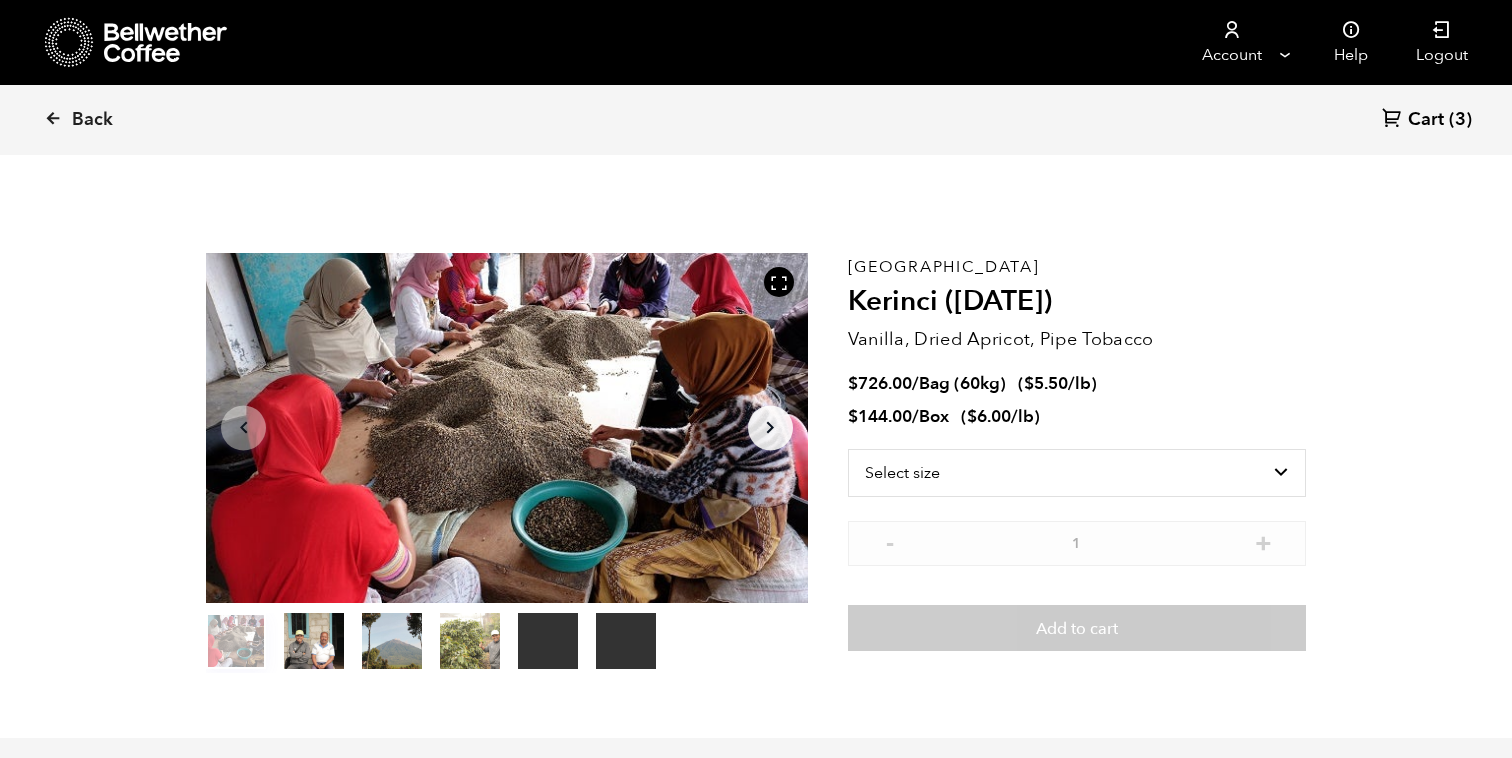 click on "Cart   (3)" at bounding box center [1427, 120] 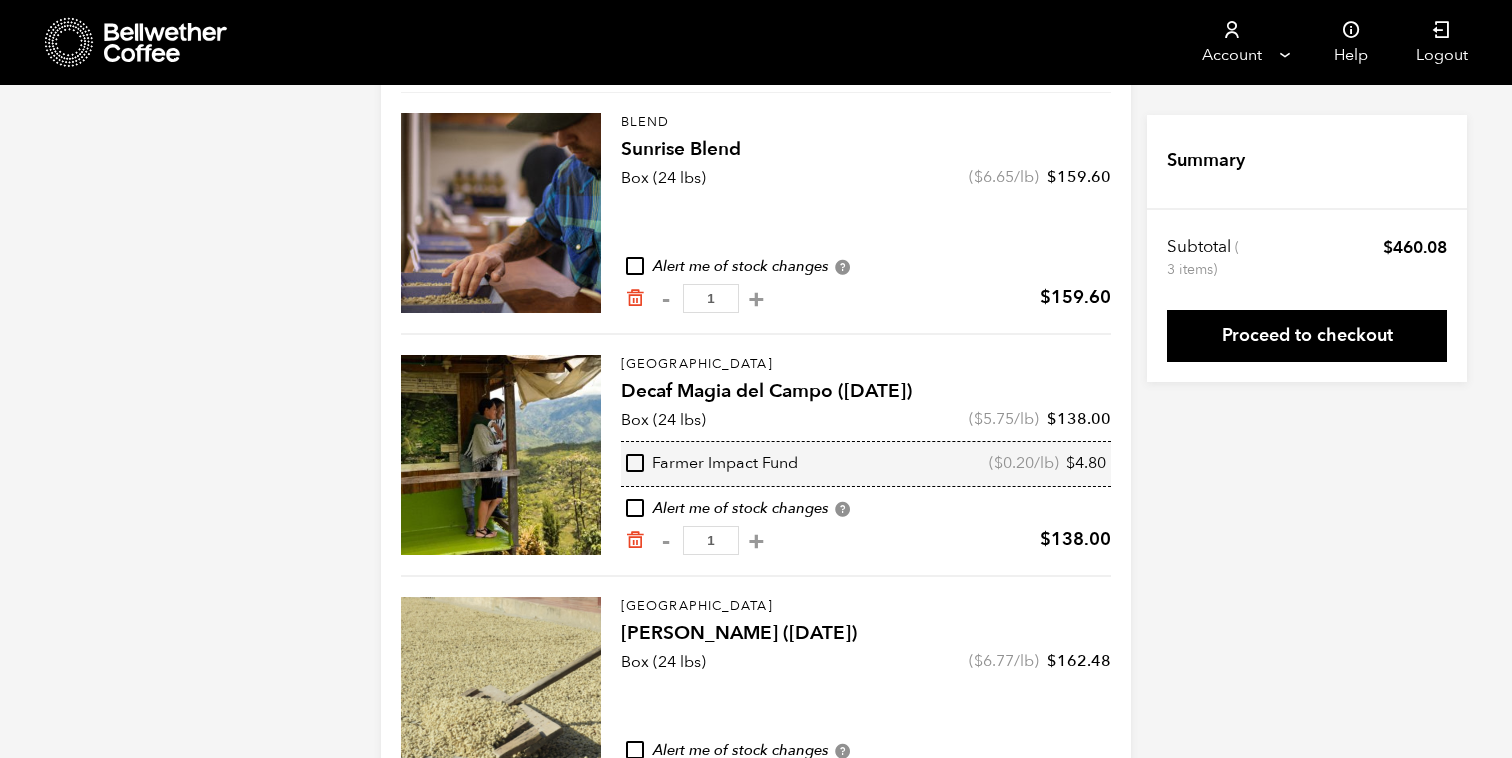 scroll, scrollTop: 294, scrollLeft: 0, axis: vertical 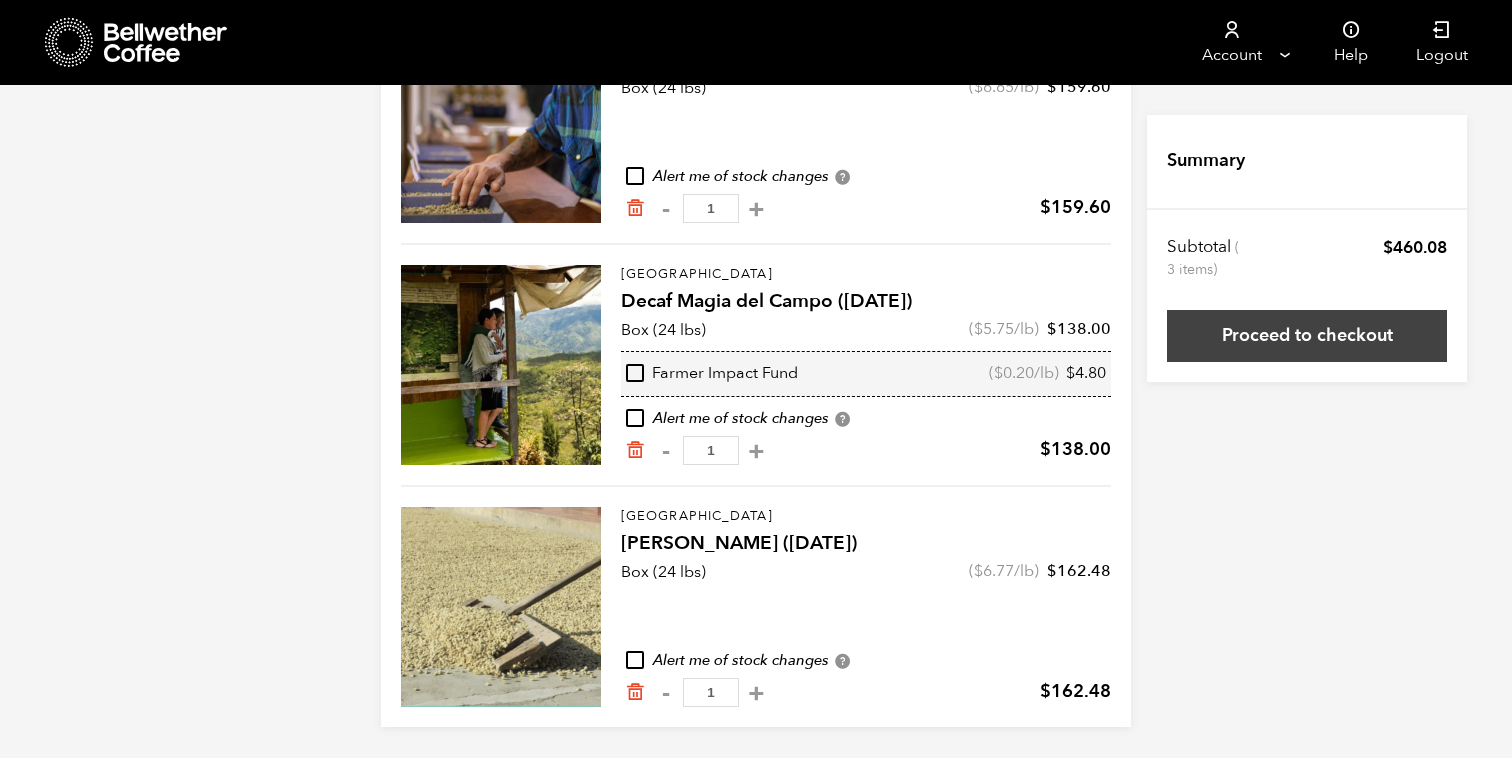 click on "Proceed to checkout" at bounding box center [1307, 336] 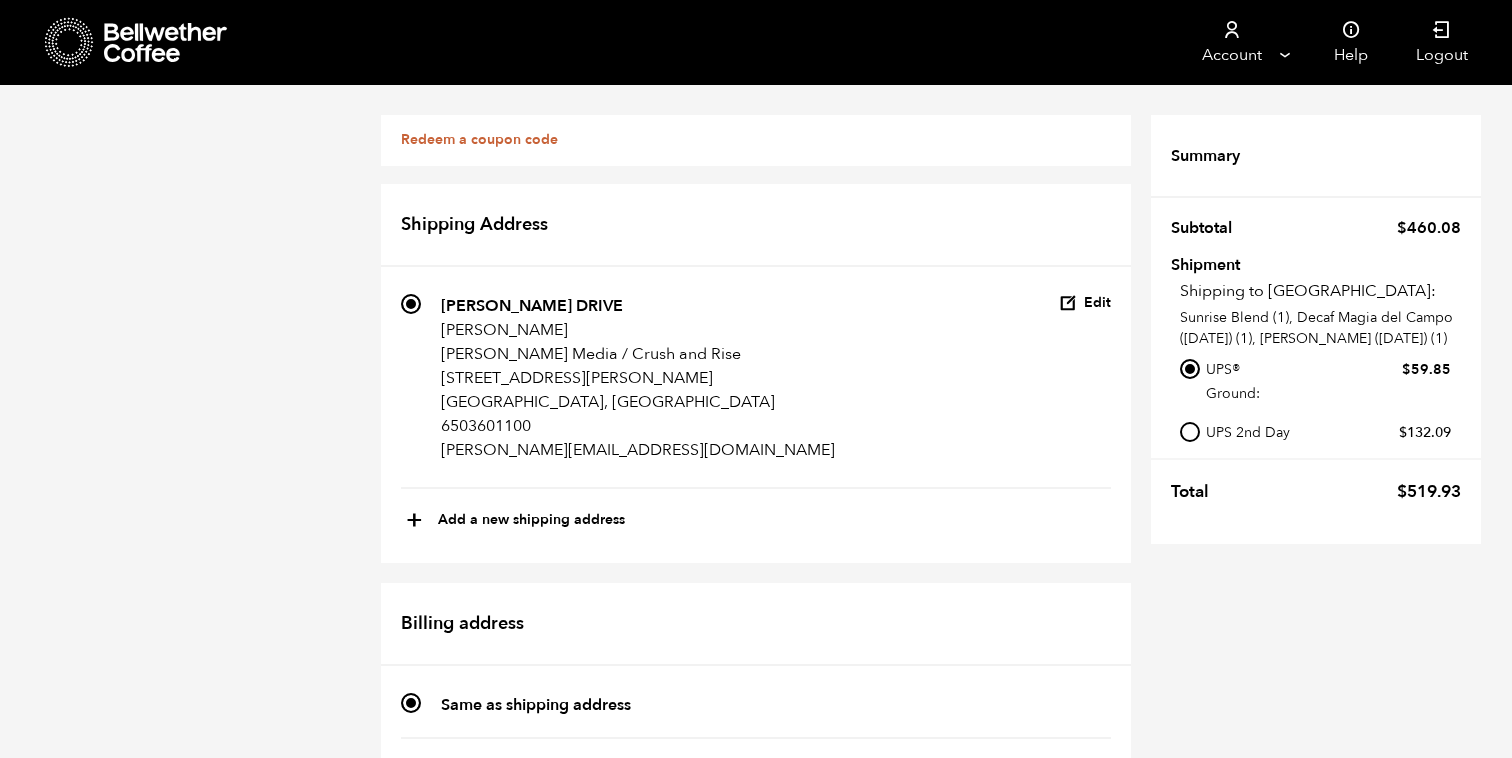 scroll, scrollTop: 0, scrollLeft: 0, axis: both 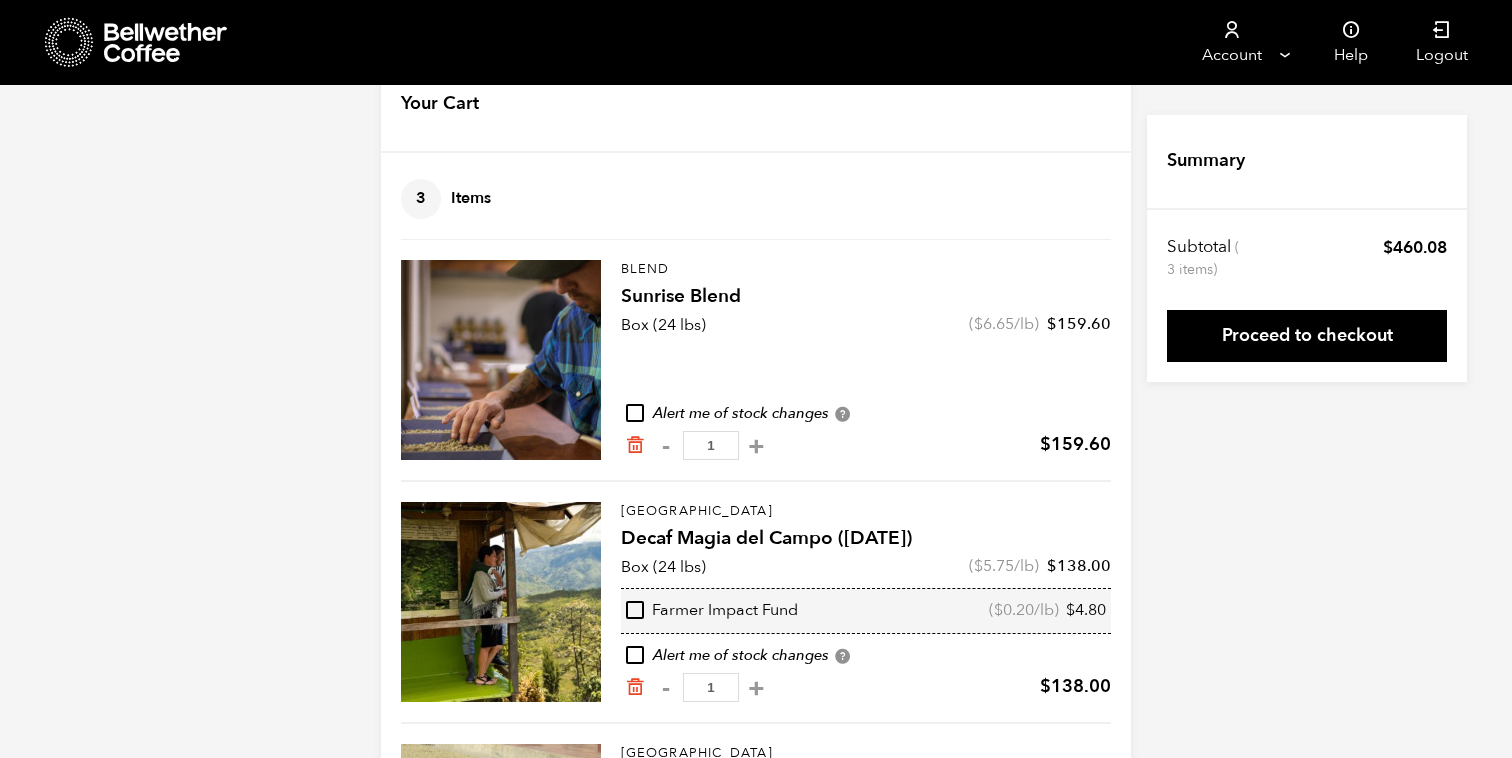 click at bounding box center [501, 360] 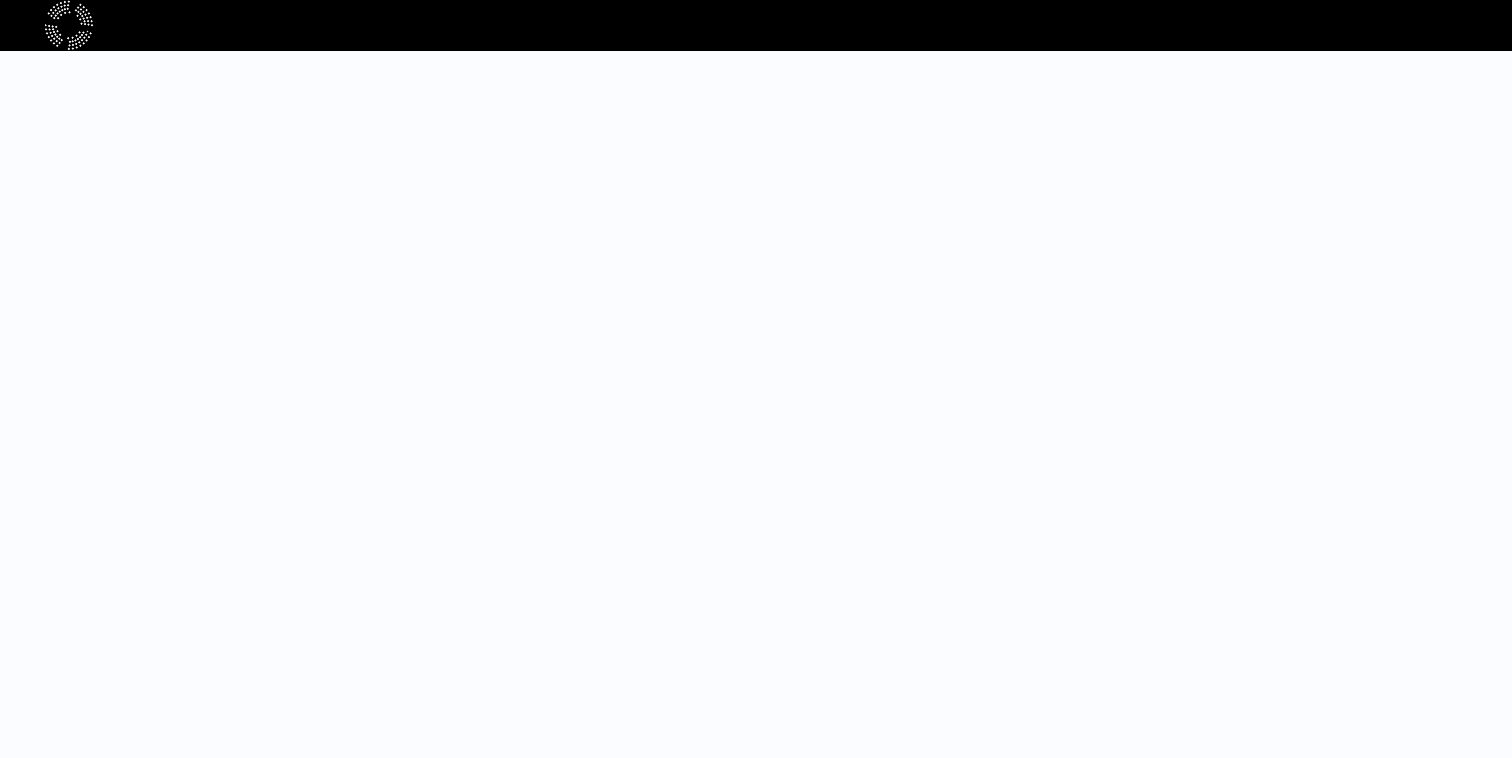 scroll, scrollTop: 0, scrollLeft: 0, axis: both 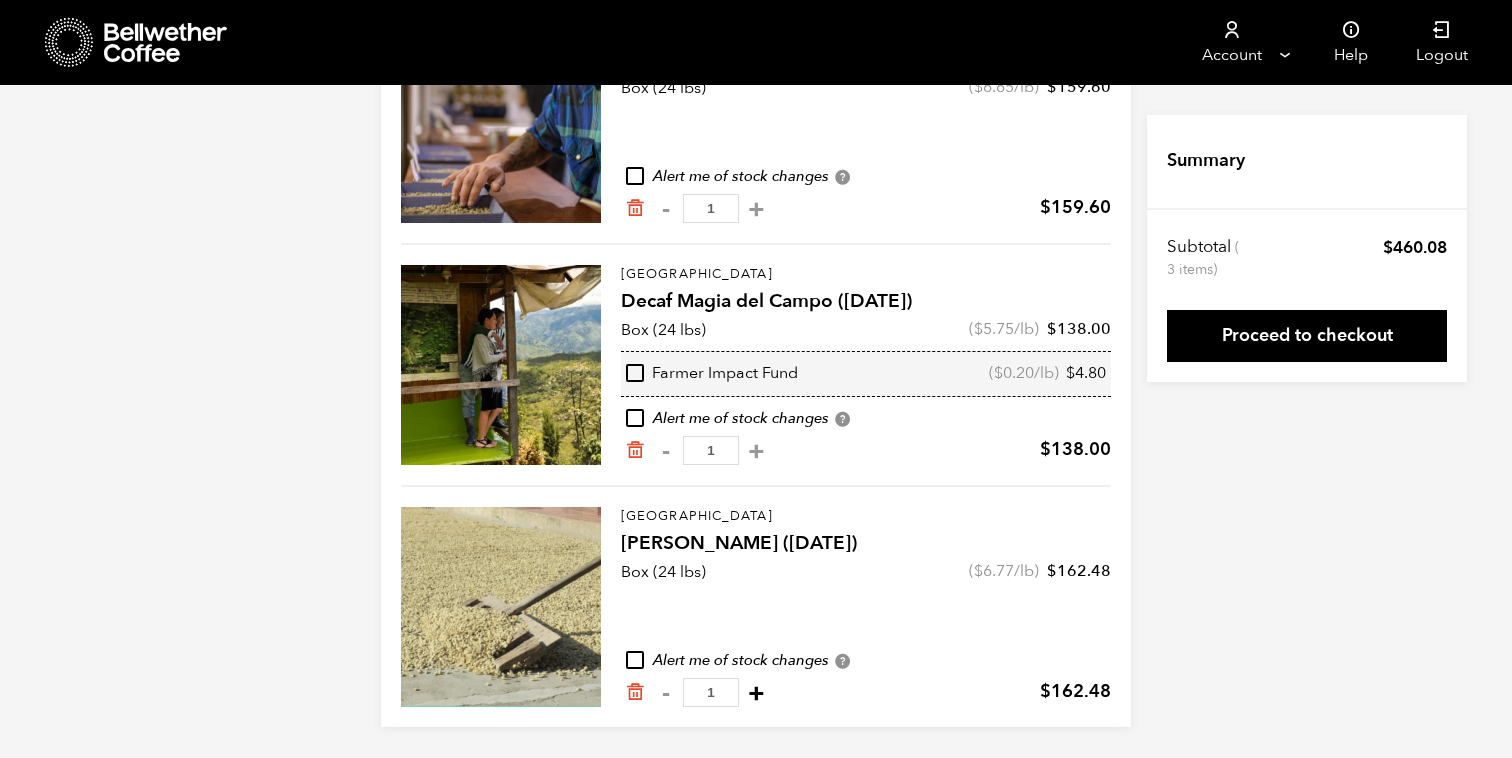 click on "+" at bounding box center [756, 693] 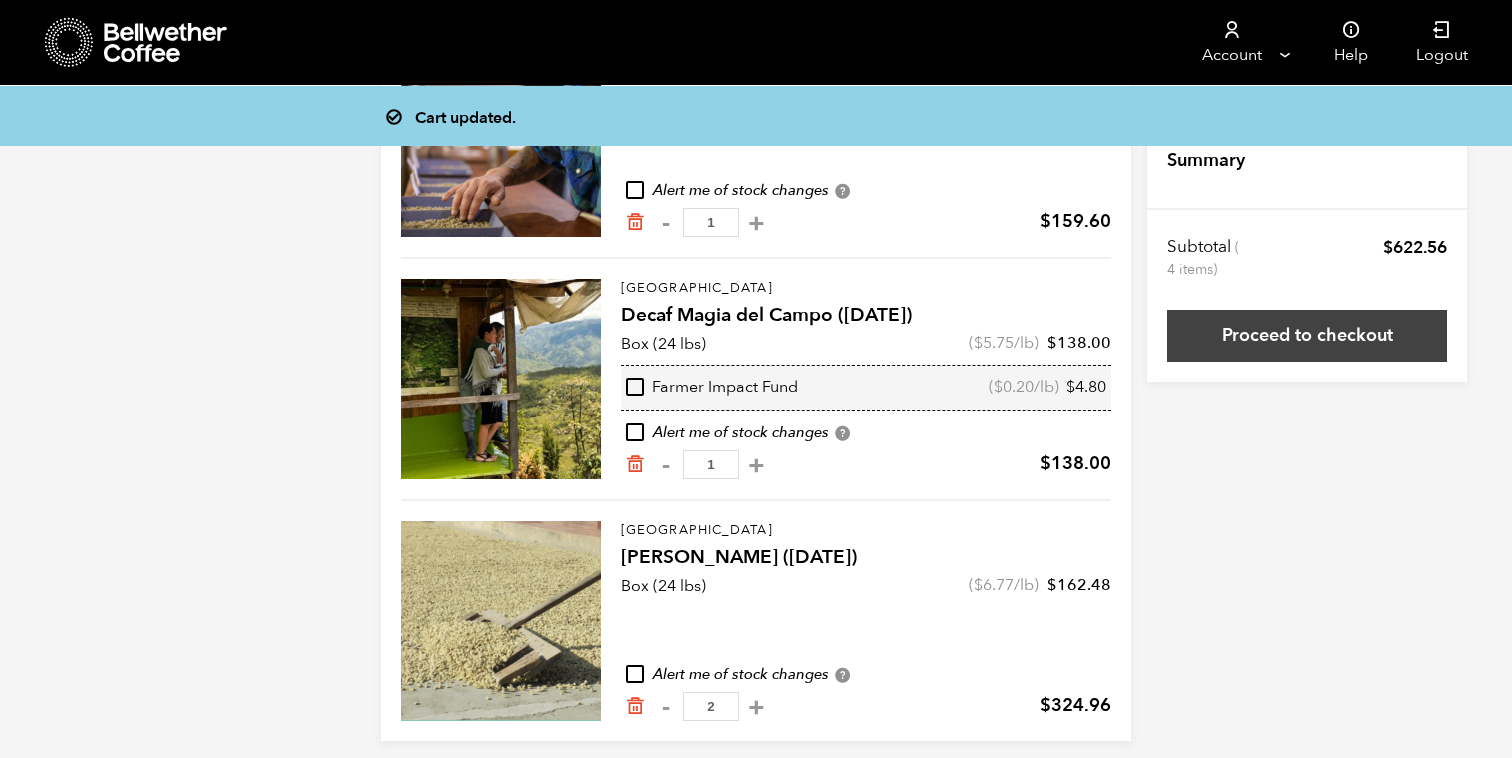 scroll, scrollTop: 280, scrollLeft: 0, axis: vertical 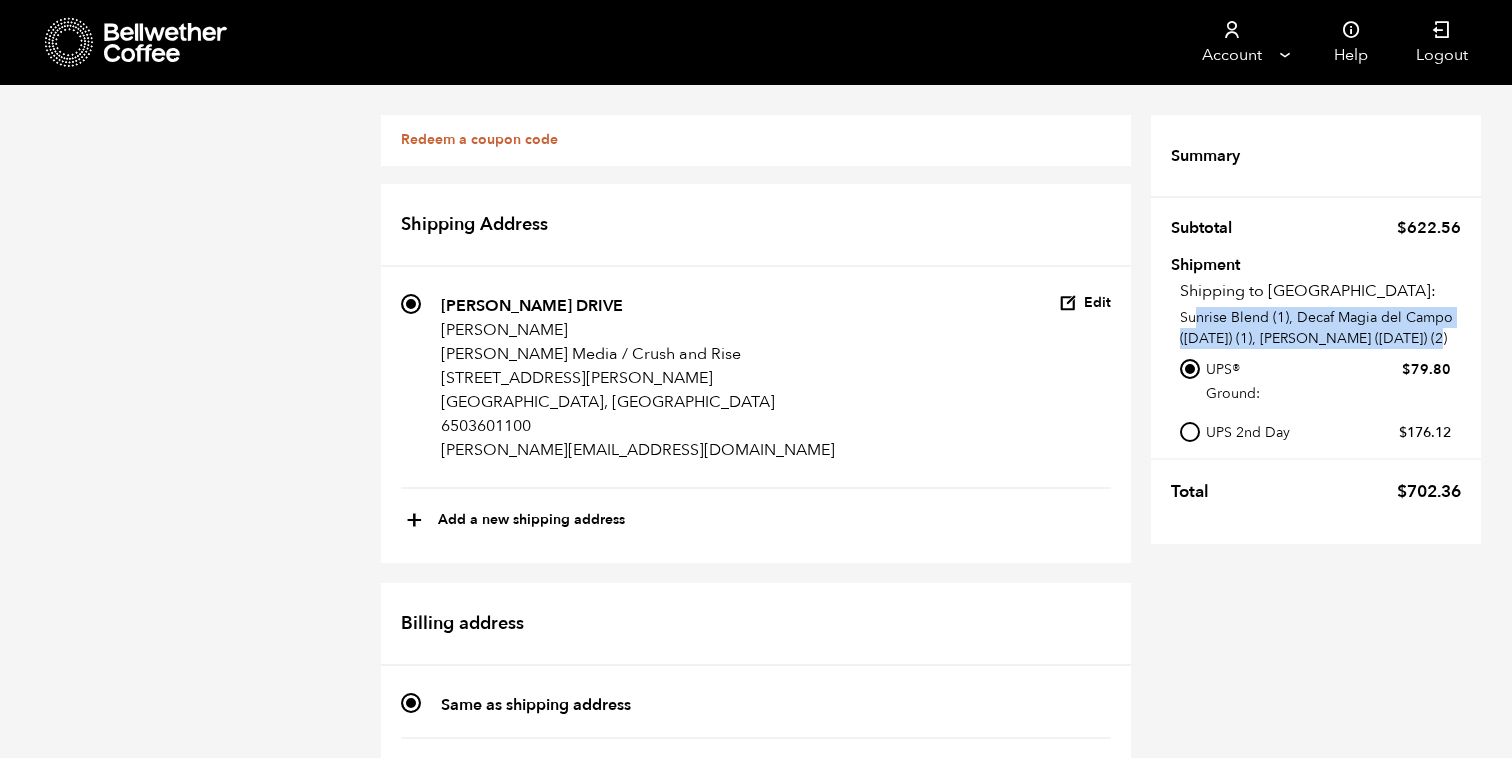 drag, startPoint x: 1192, startPoint y: 326, endPoint x: 1424, endPoint y: 346, distance: 232.86047 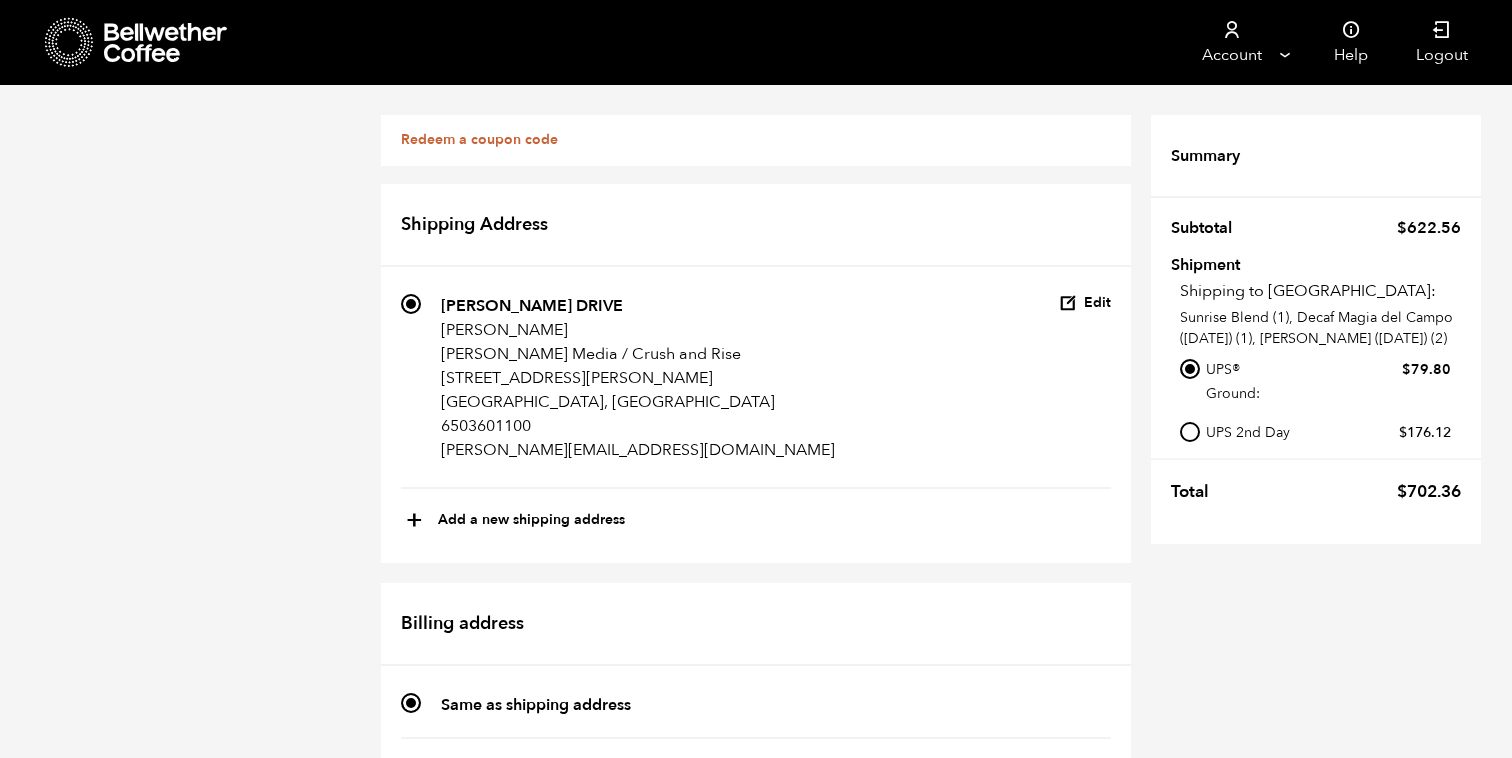 scroll, scrollTop: 1373, scrollLeft: 0, axis: vertical 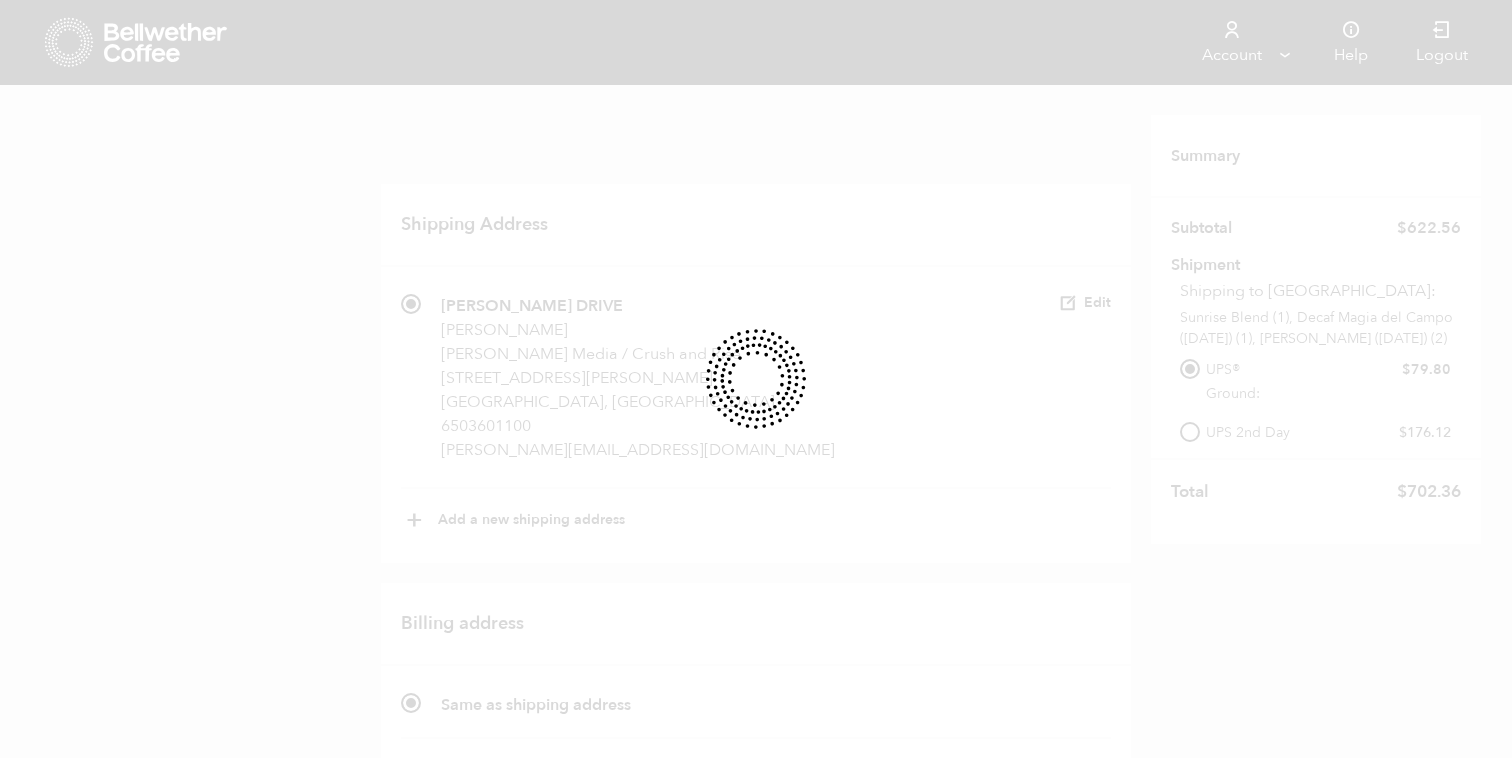 radio on "true" 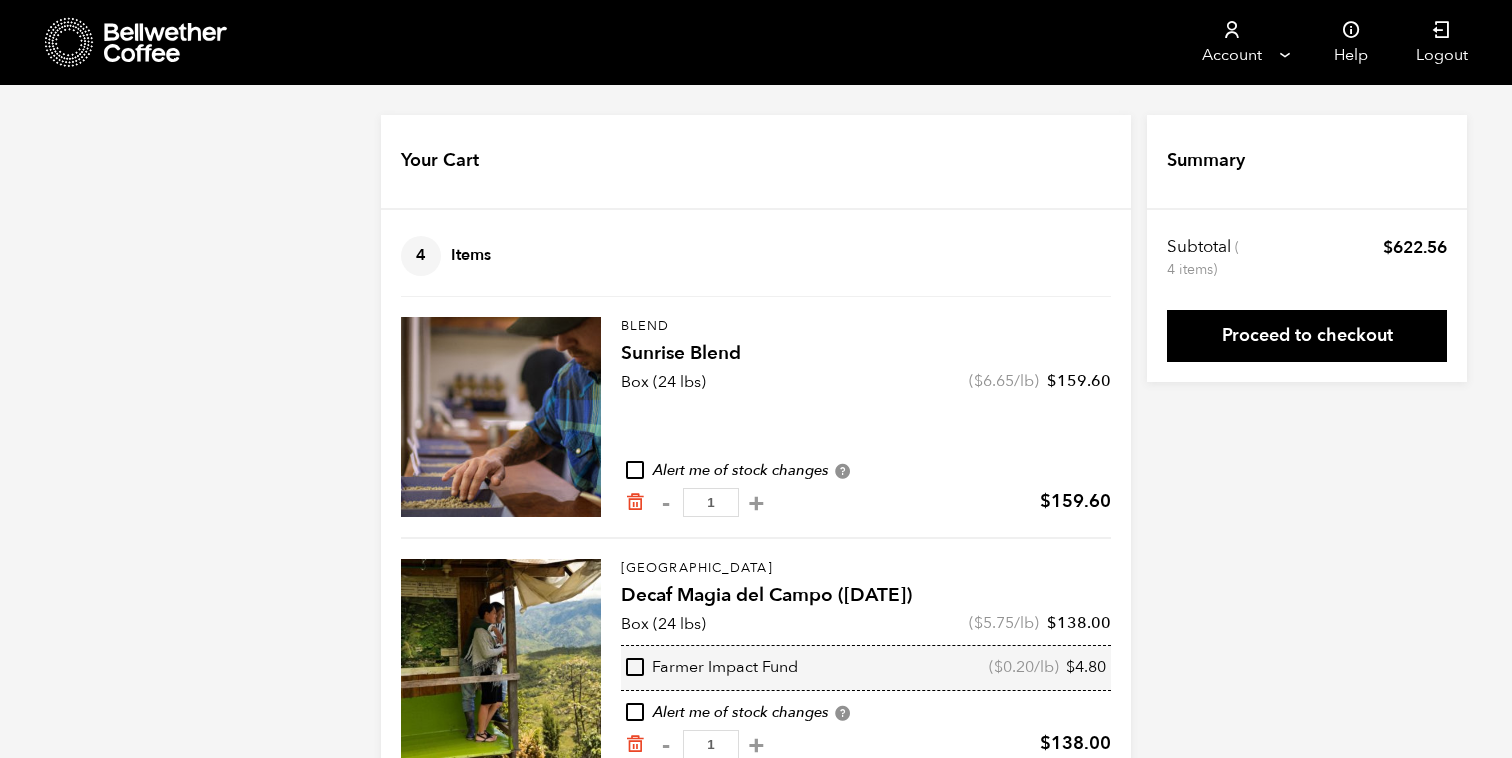 scroll, scrollTop: 280, scrollLeft: 0, axis: vertical 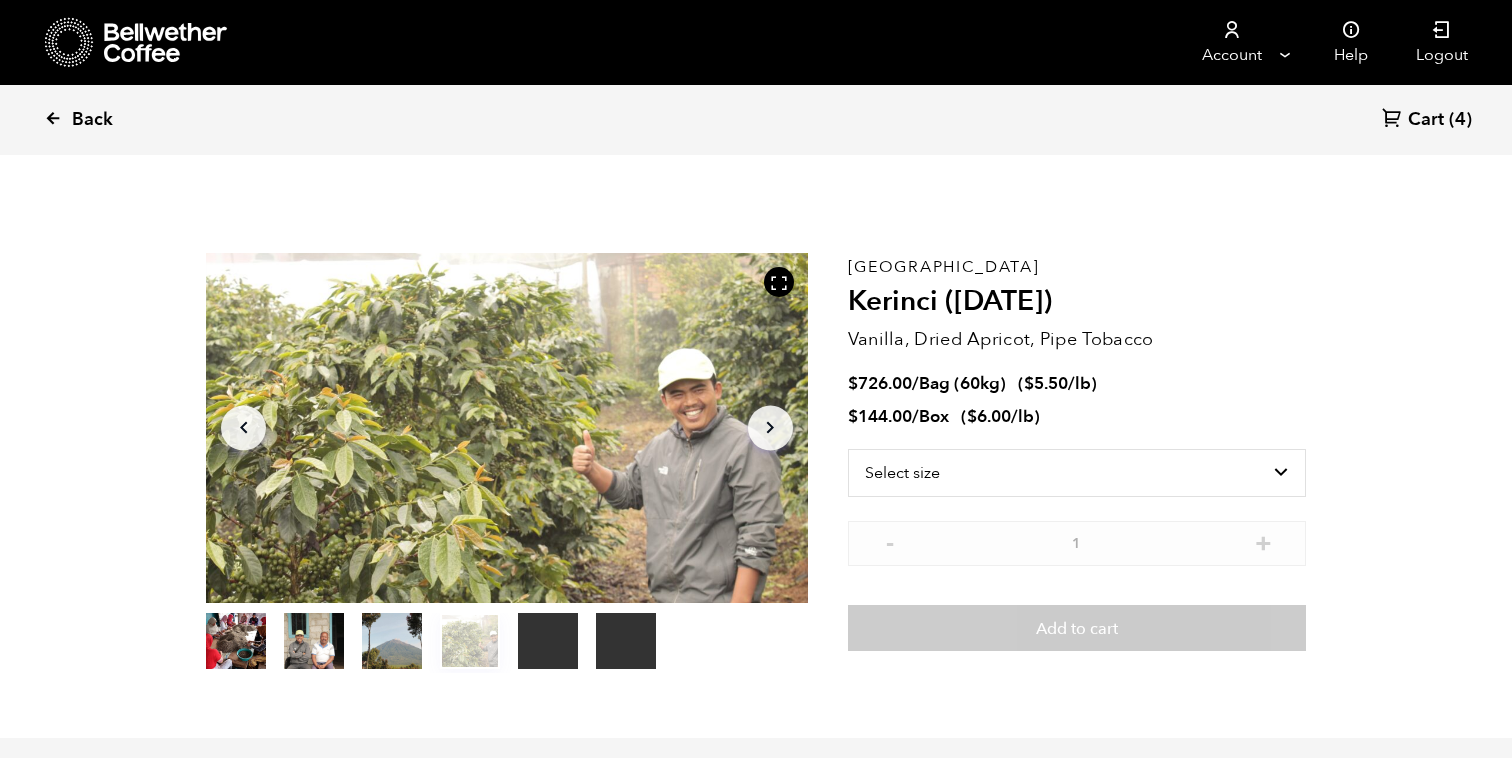click on "Back" at bounding box center [106, 120] 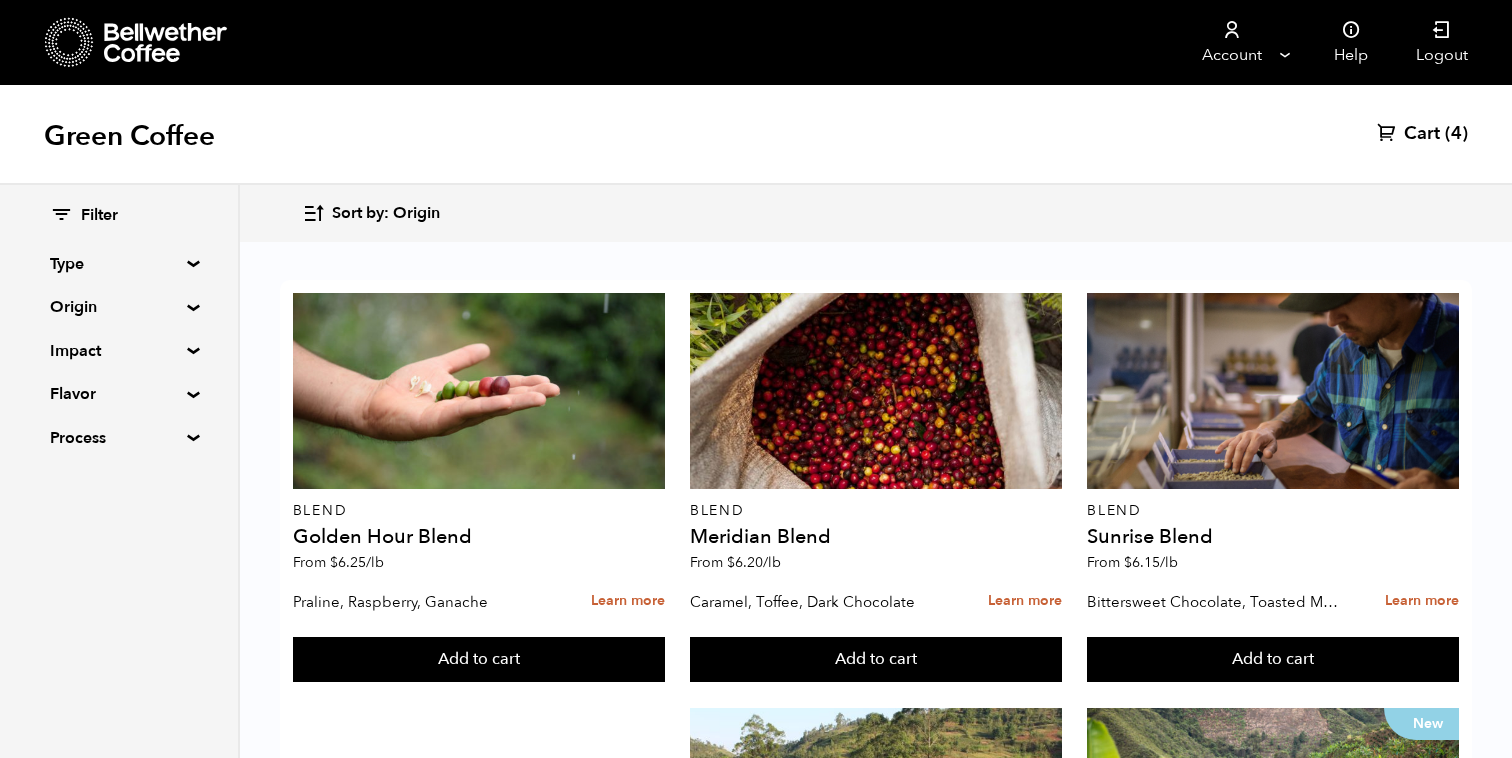 scroll, scrollTop: 41, scrollLeft: 0, axis: vertical 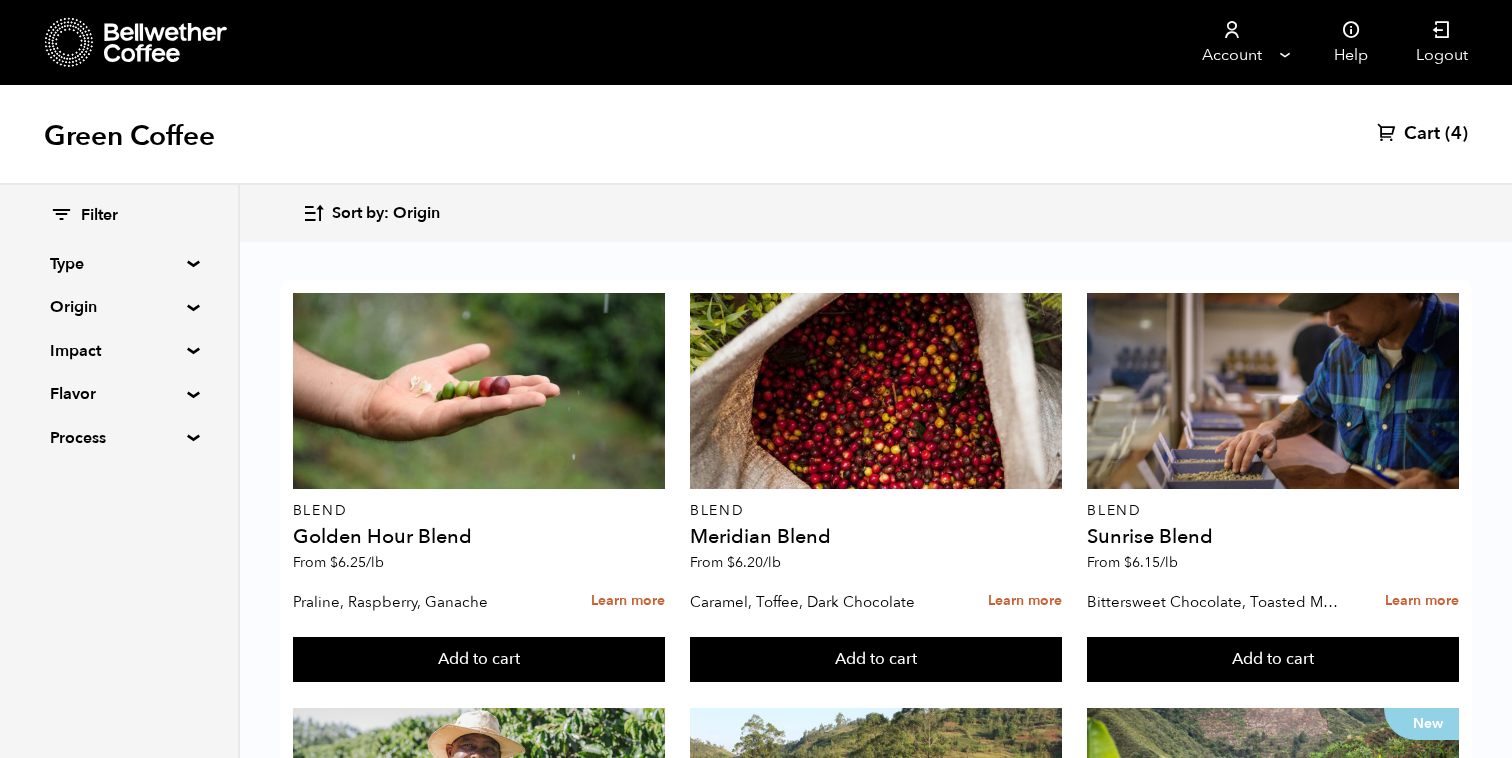 click on "Filter   Type       Blend   Single Origin   Decaf   Seasonal   Year Round Origin       Blend   [GEOGRAPHIC_DATA]   [GEOGRAPHIC_DATA]   [GEOGRAPHIC_DATA]   [GEOGRAPHIC_DATA]   [GEOGRAPHIC_DATA]   [GEOGRAPHIC_DATA]   [GEOGRAPHIC_DATA]   [GEOGRAPHIC_DATA]   [GEOGRAPHIC_DATA]   [GEOGRAPHIC_DATA]   [GEOGRAPHIC_DATA]   [GEOGRAPHIC_DATA] Impact       Fair Trade   Organic   Women's Lot   Living Income Pricing   Farmer Impact Fund Flavor       Chocolate   Citrus Fruit   Floral   Fruity   Nutty   Sweet Process       Natural   Washed   Wet-hulled" at bounding box center (119, 327) 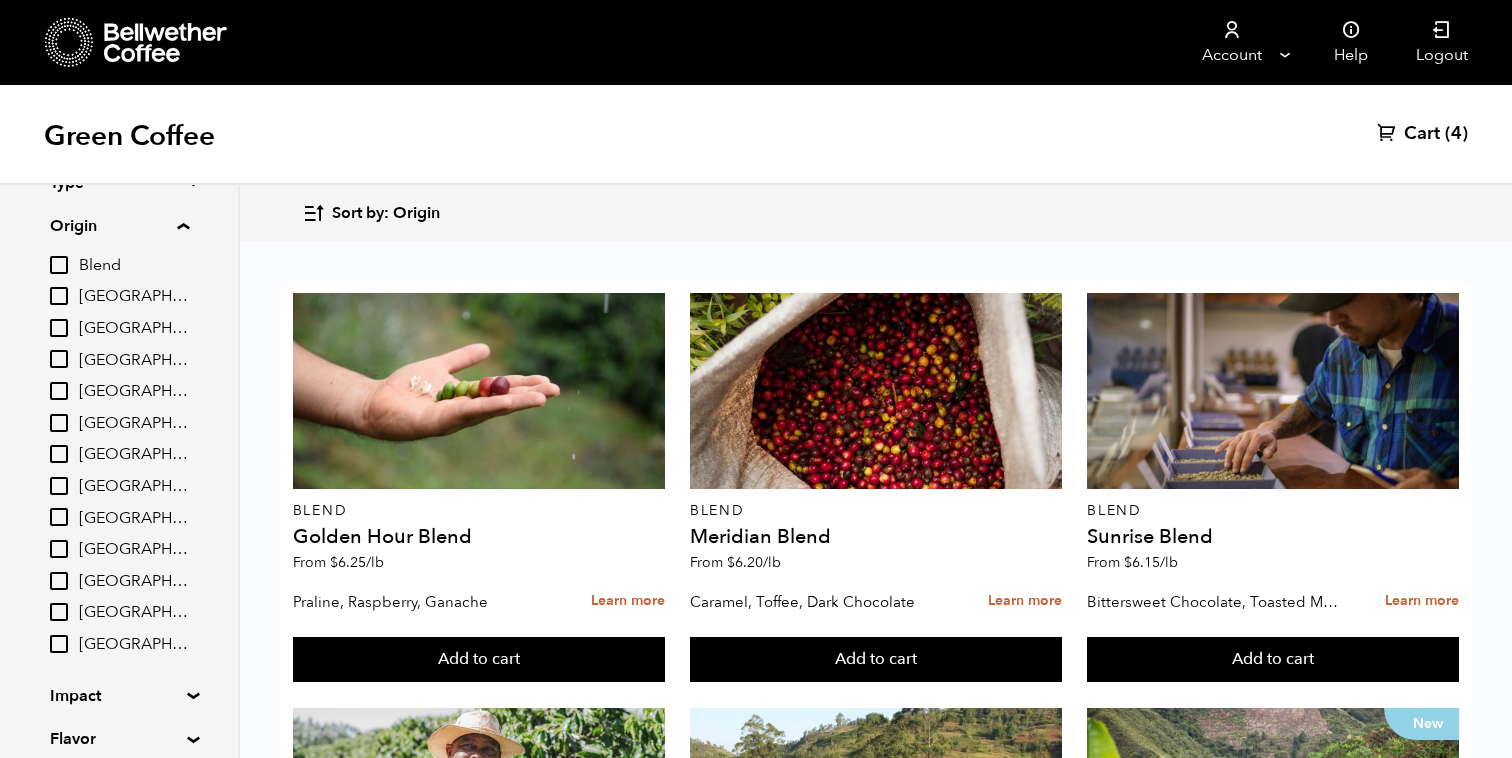 scroll, scrollTop: 100, scrollLeft: 0, axis: vertical 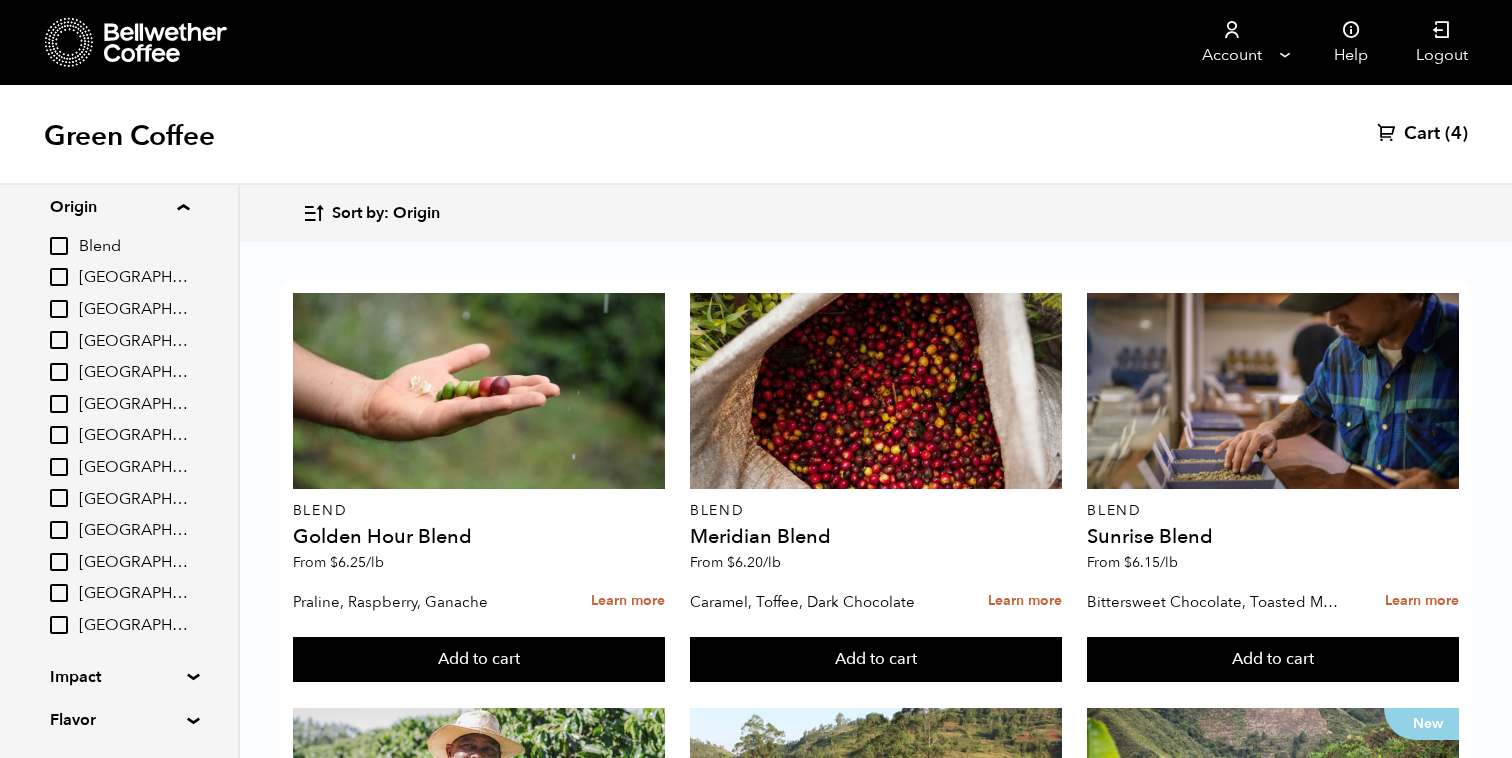 click on "[GEOGRAPHIC_DATA]" at bounding box center [134, 626] 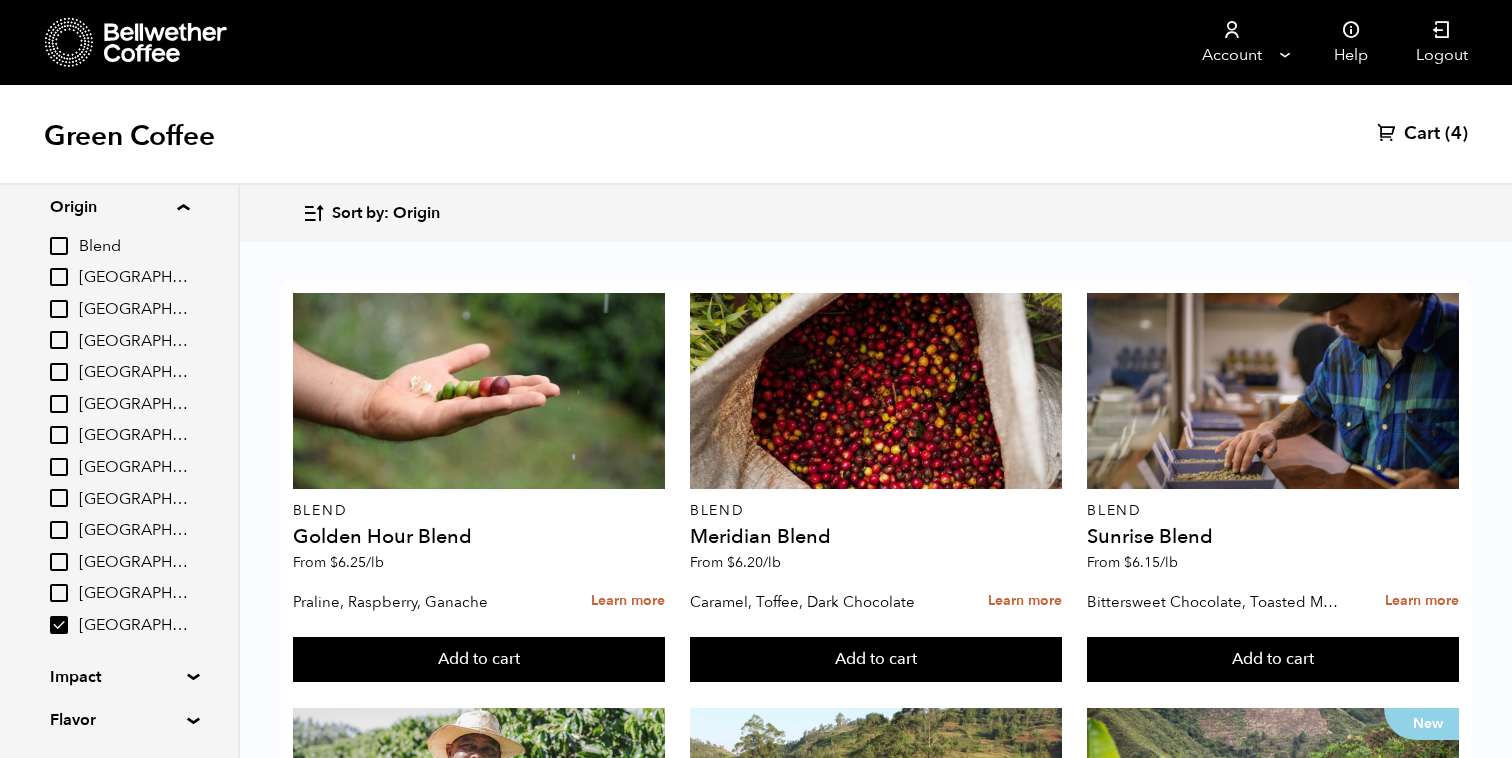 checkbox on "true" 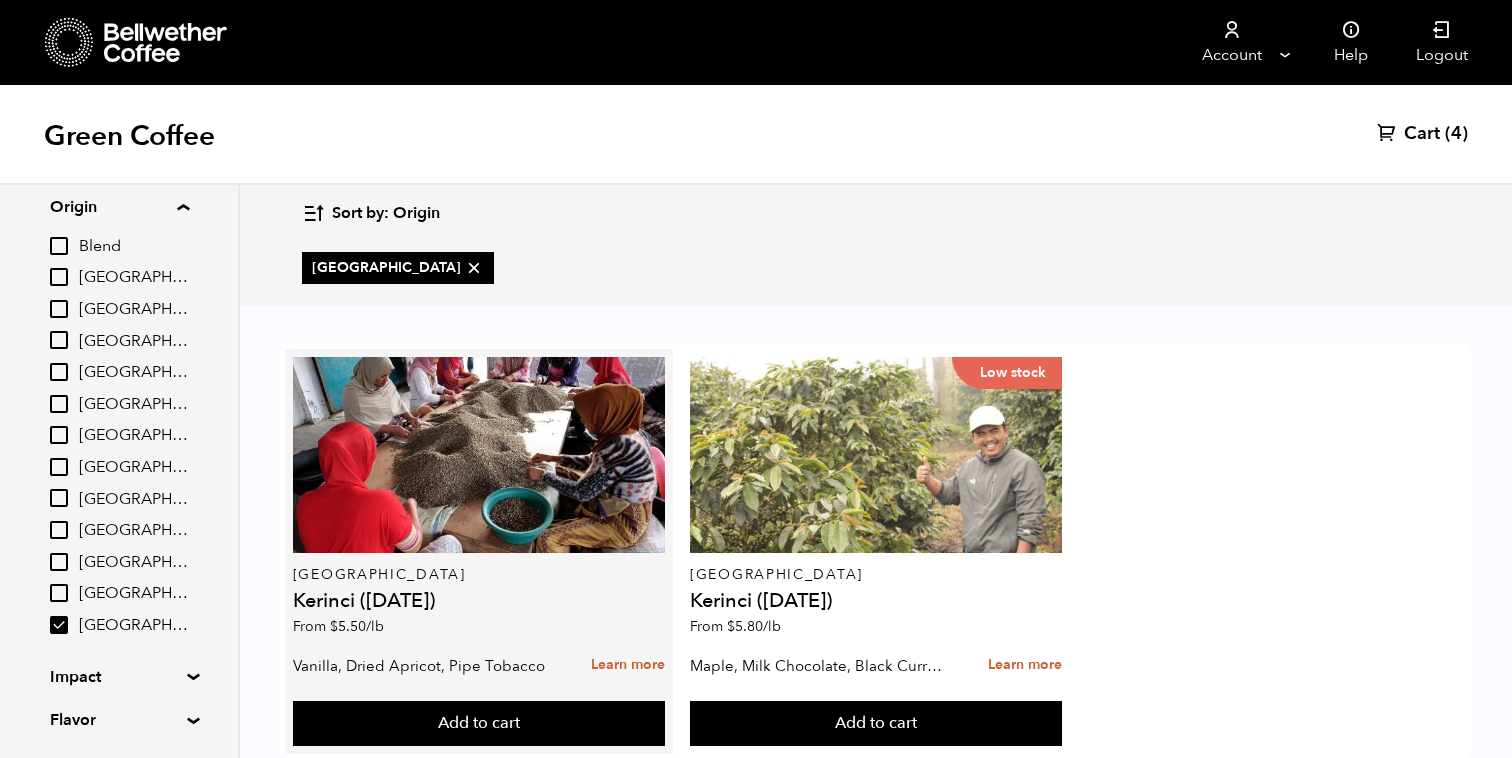 scroll, scrollTop: 27, scrollLeft: 0, axis: vertical 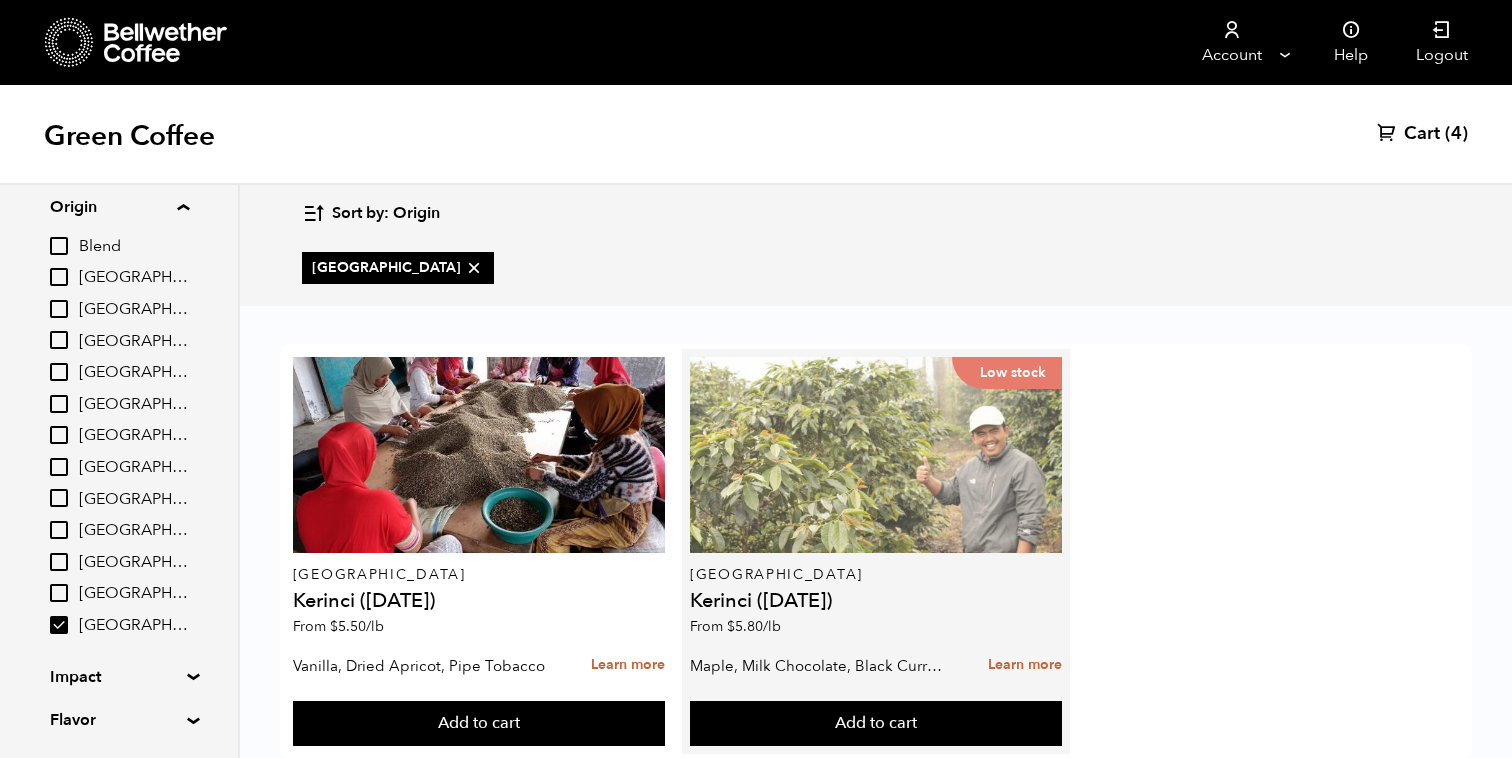 click on "Low stock" at bounding box center [876, 455] 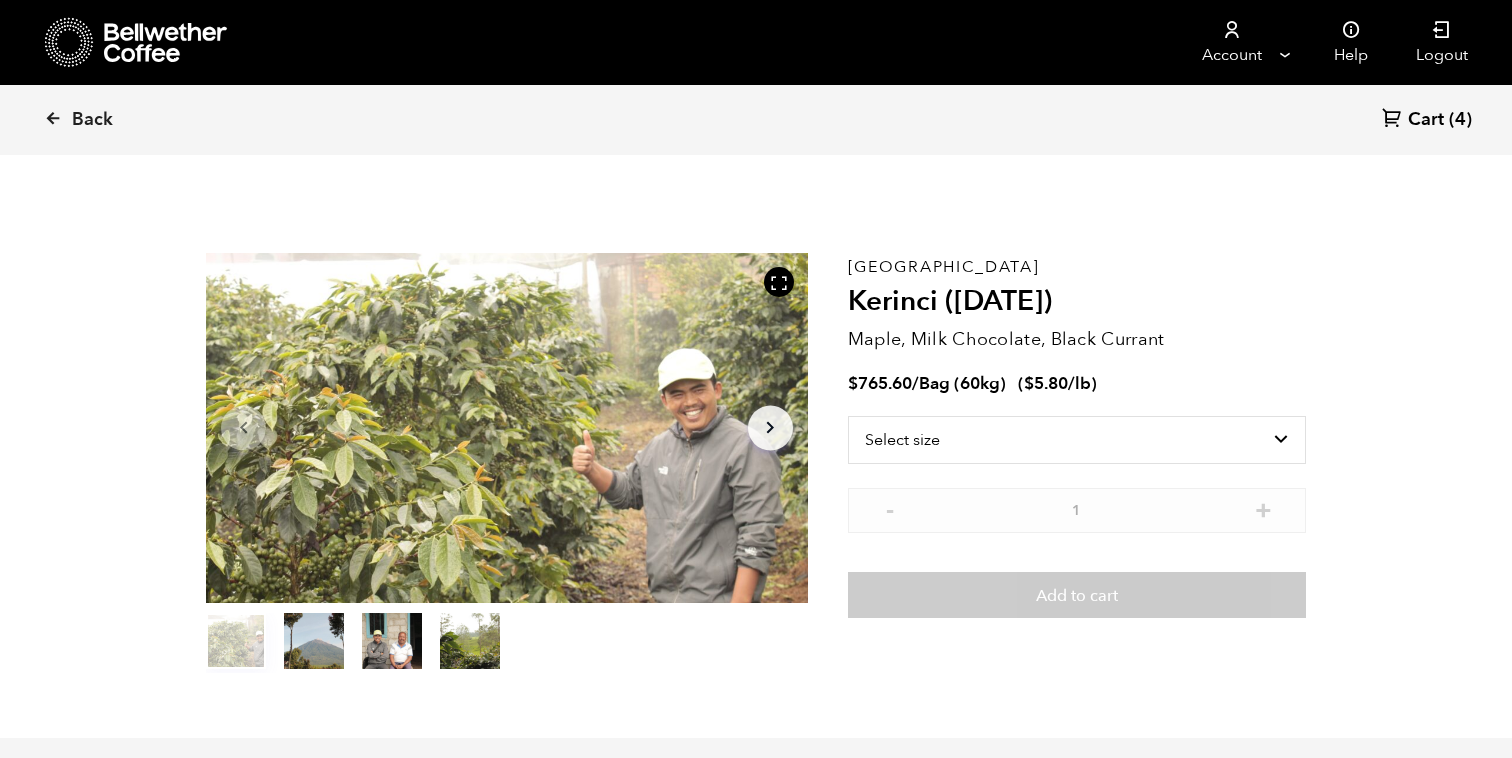 scroll, scrollTop: 0, scrollLeft: 0, axis: both 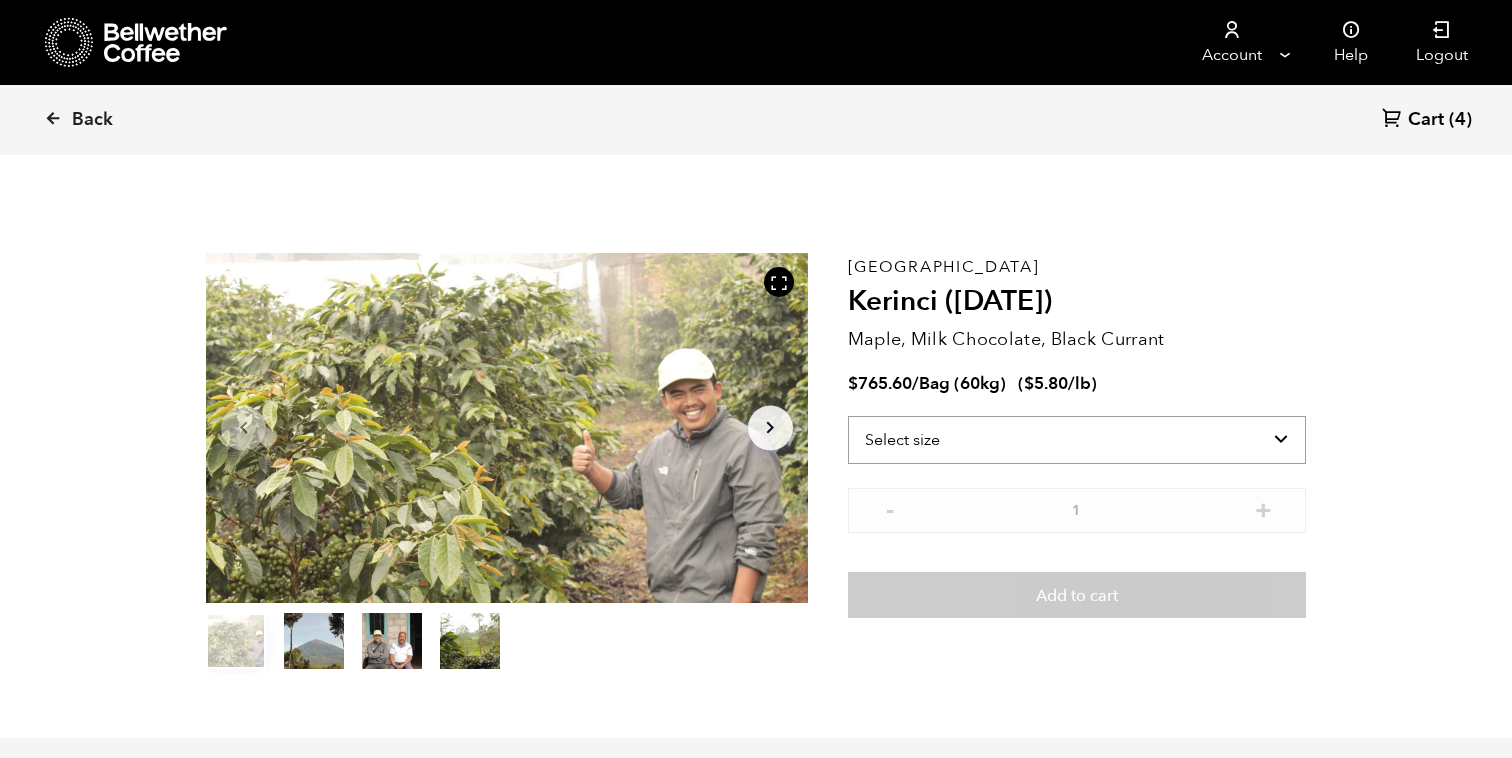 click on "Select size   Bag (60kg) (132 lbs)" at bounding box center (1077, 440) 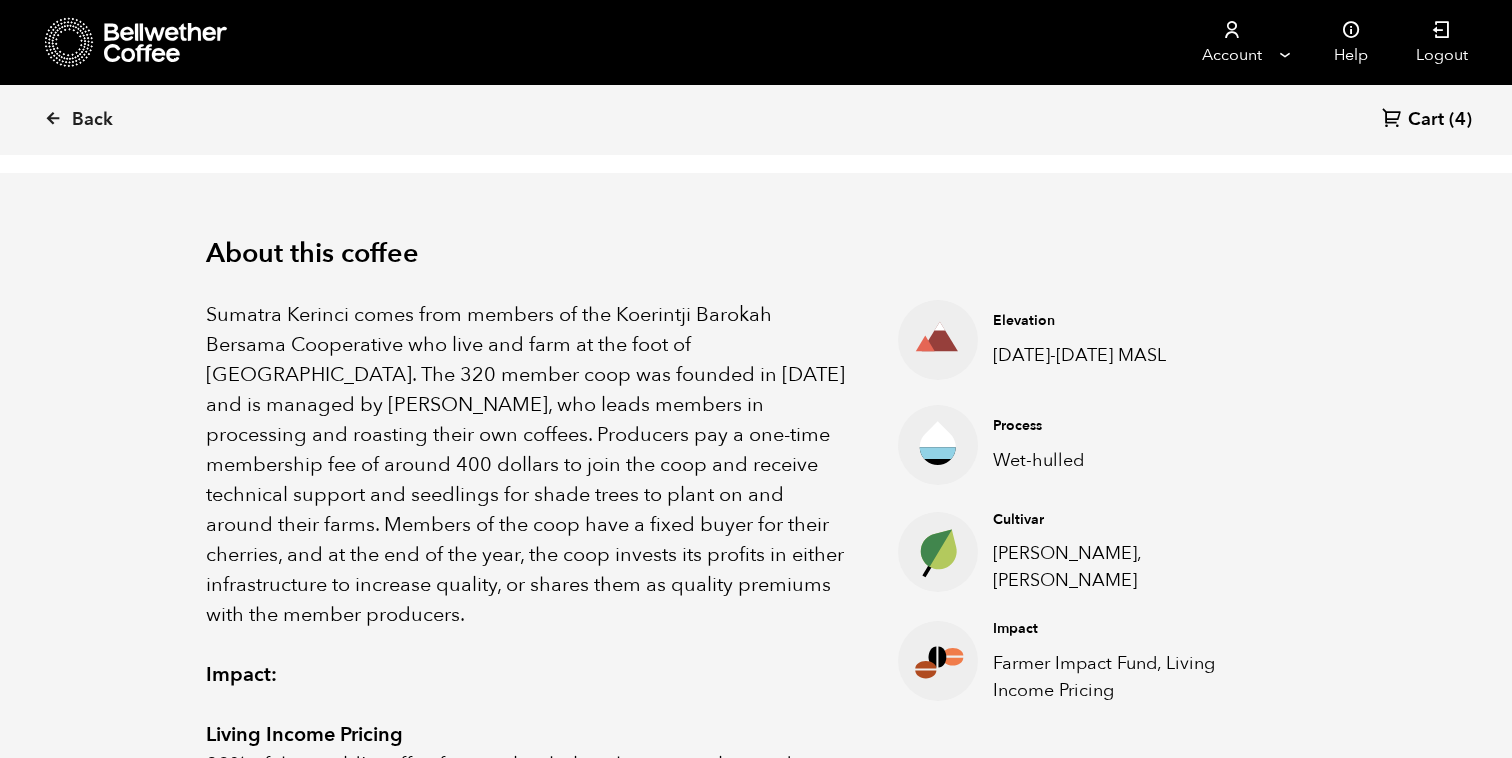 scroll, scrollTop: 793, scrollLeft: 0, axis: vertical 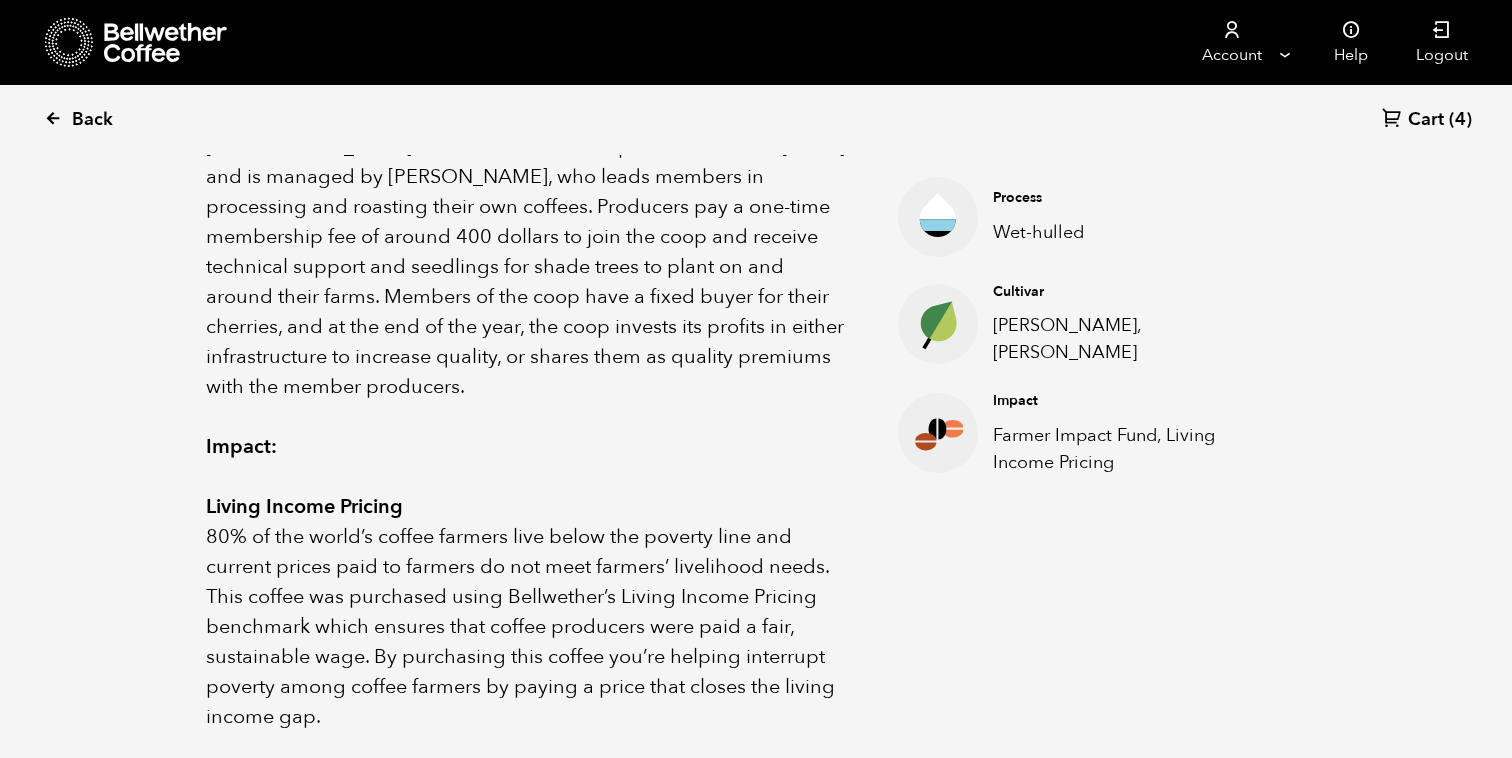 click on "Back" at bounding box center (106, 120) 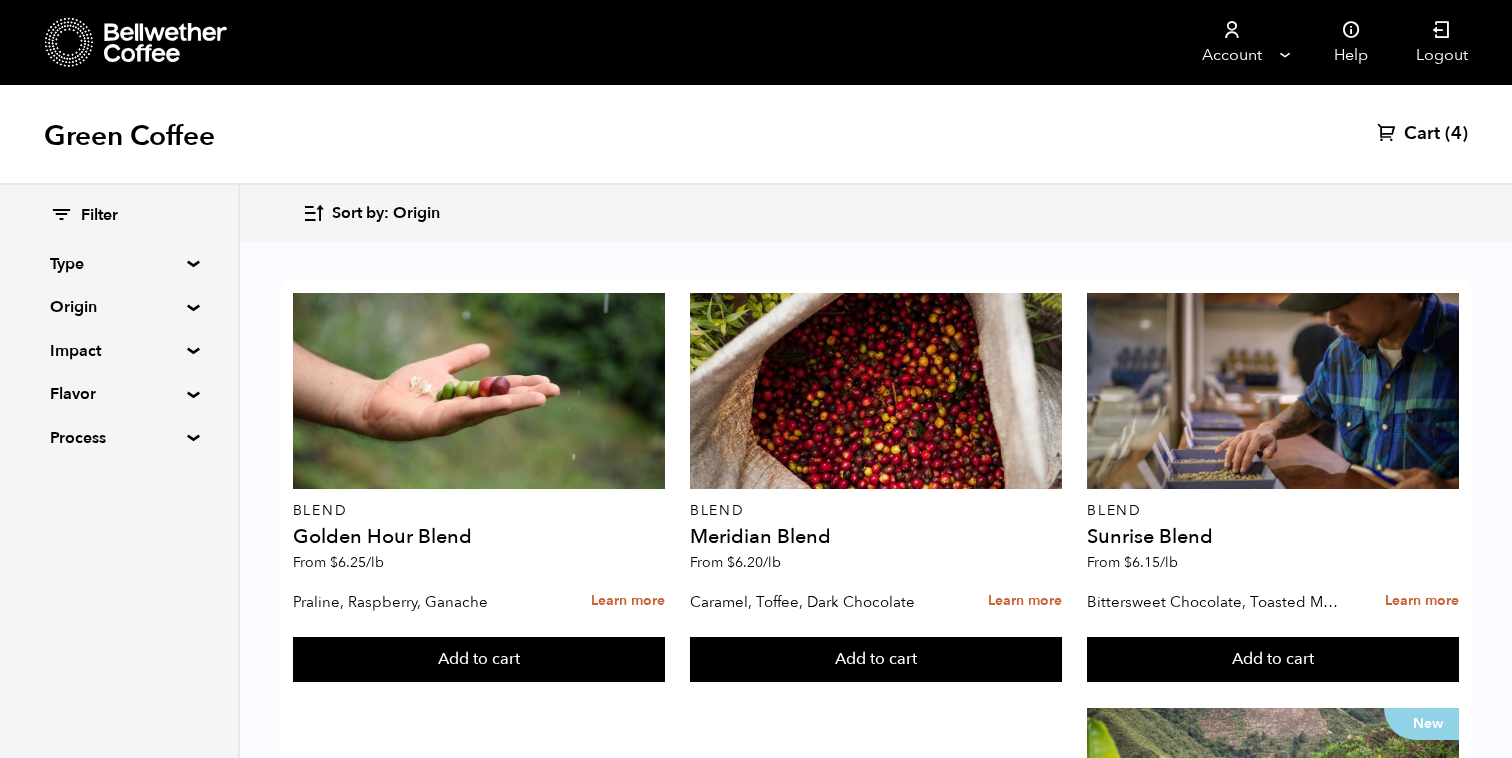 scroll, scrollTop: 497, scrollLeft: 0, axis: vertical 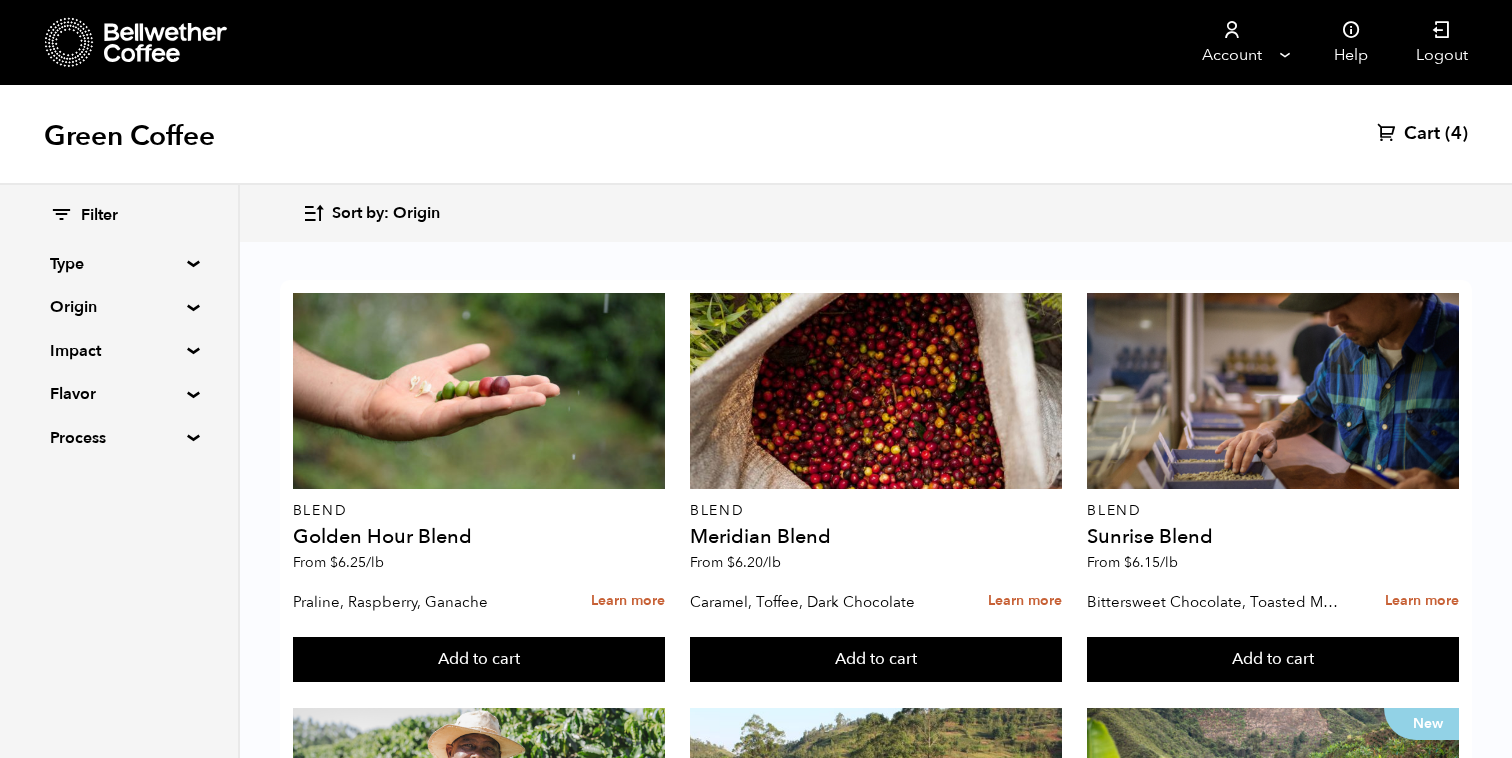 click on "Filter   Type       Blend   Single Origin   Decaf   Seasonal   Year Round Origin       Blend   [GEOGRAPHIC_DATA]   [GEOGRAPHIC_DATA]   [GEOGRAPHIC_DATA]   [GEOGRAPHIC_DATA]   [GEOGRAPHIC_DATA]   [GEOGRAPHIC_DATA]   [GEOGRAPHIC_DATA]   [GEOGRAPHIC_DATA]   [GEOGRAPHIC_DATA]   [GEOGRAPHIC_DATA]   [GEOGRAPHIC_DATA]   [GEOGRAPHIC_DATA] Impact       Fair Trade   Organic   Women's Lot   Living Income Pricing   Farmer Impact Fund Flavor       Chocolate   Citrus Fruit   Floral   Fruity   Nutty   Sweet Process       Natural   Washed   Wet-hulled" at bounding box center (119, 327) 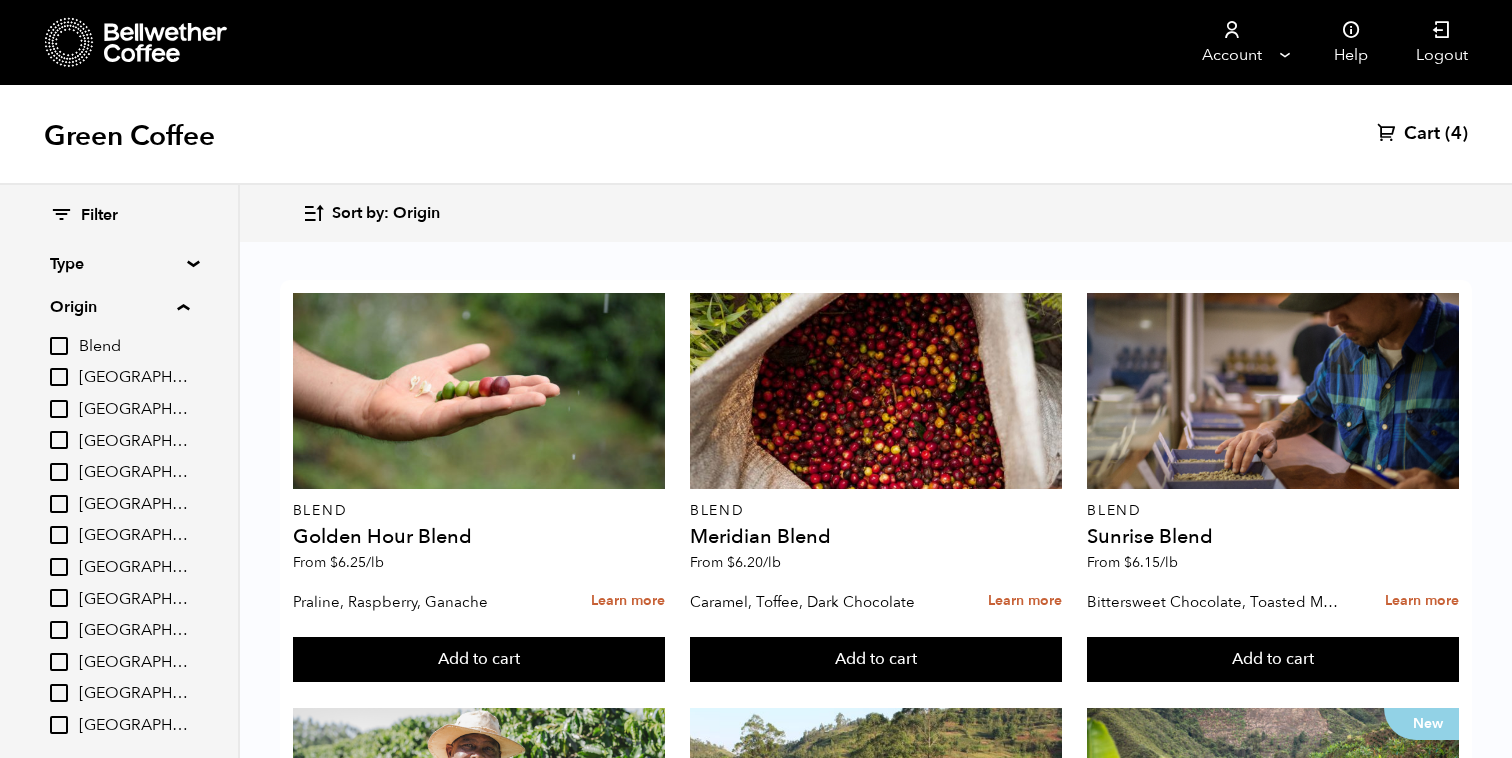 click on "[GEOGRAPHIC_DATA]" at bounding box center [59, 567] 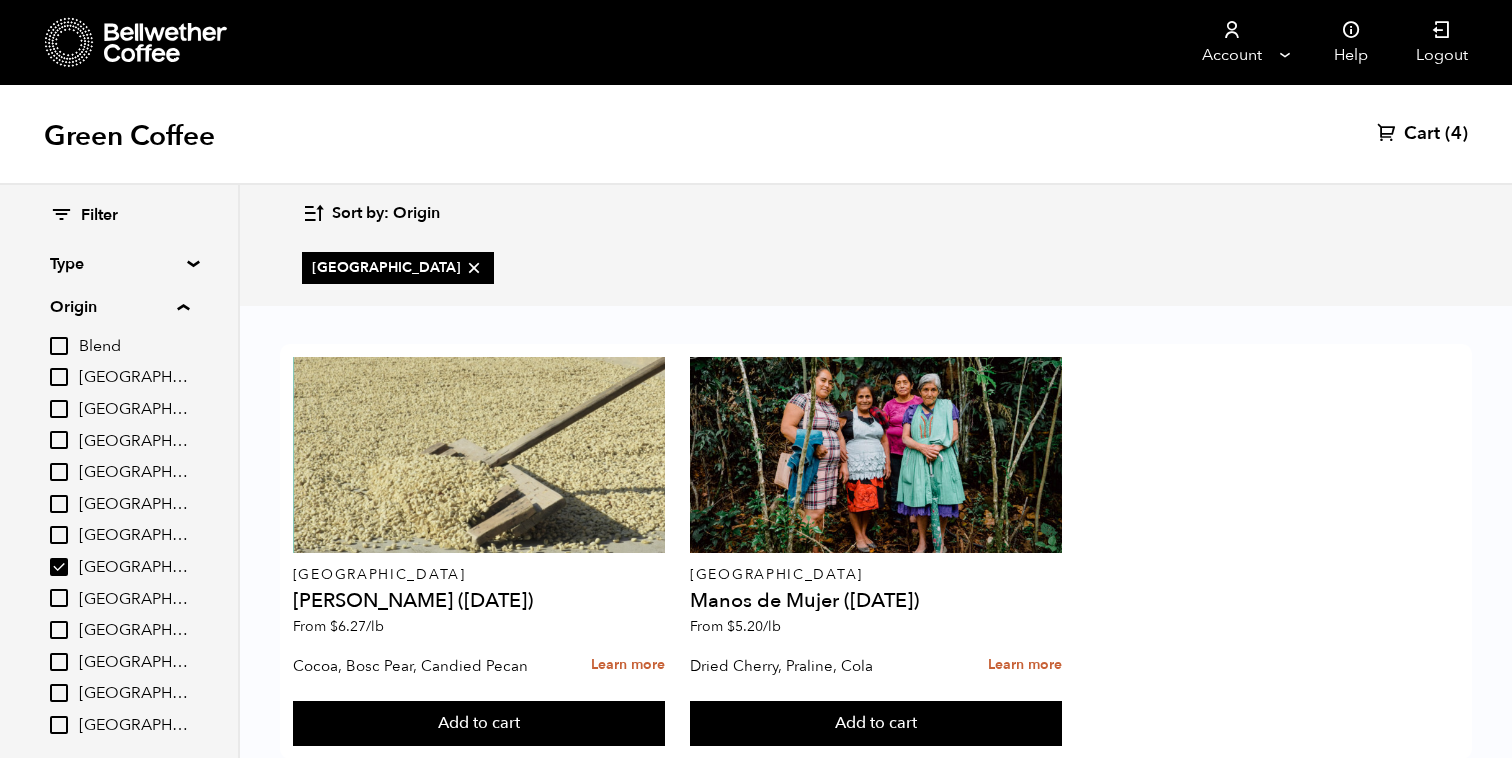 scroll, scrollTop: 0, scrollLeft: 0, axis: both 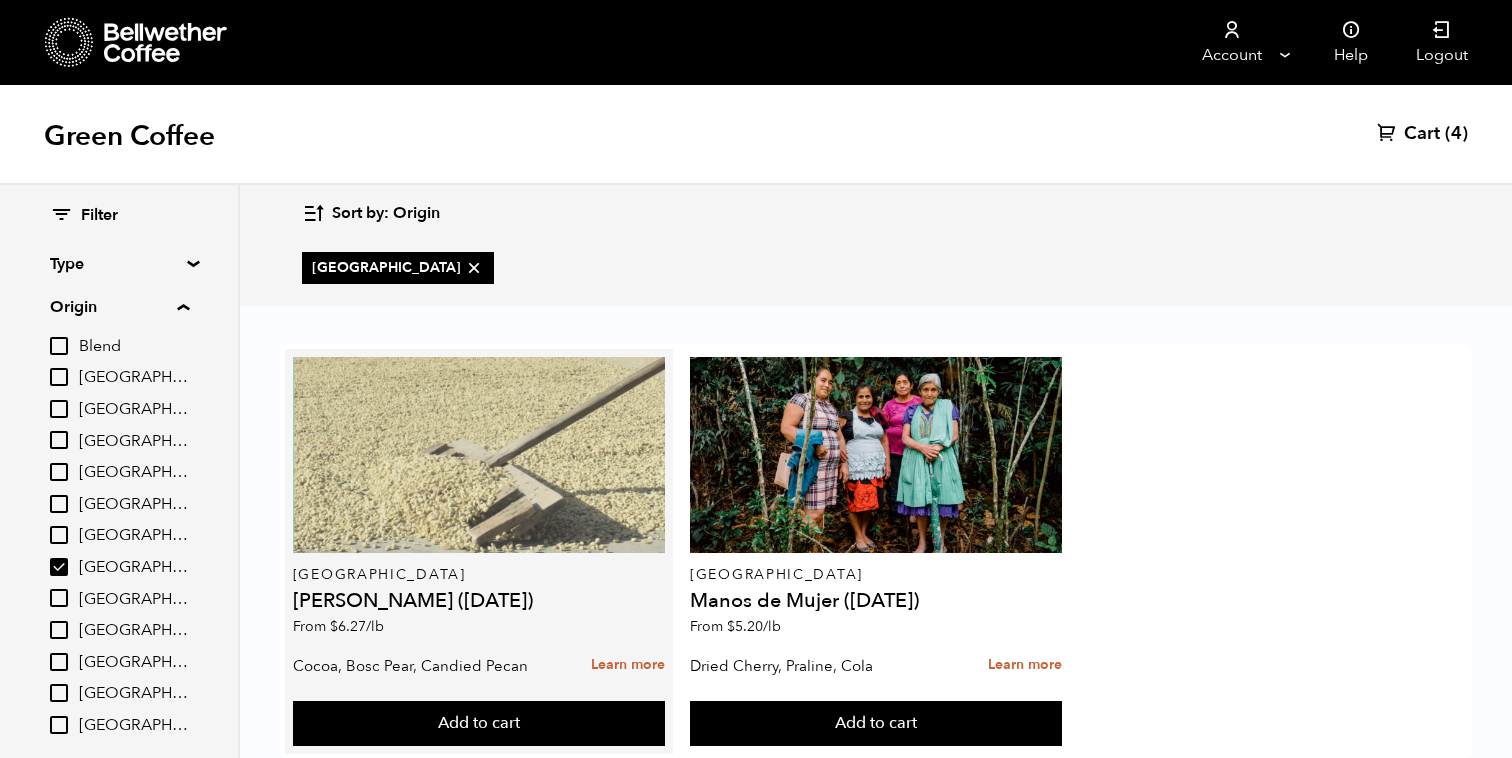 click at bounding box center (479, 455) 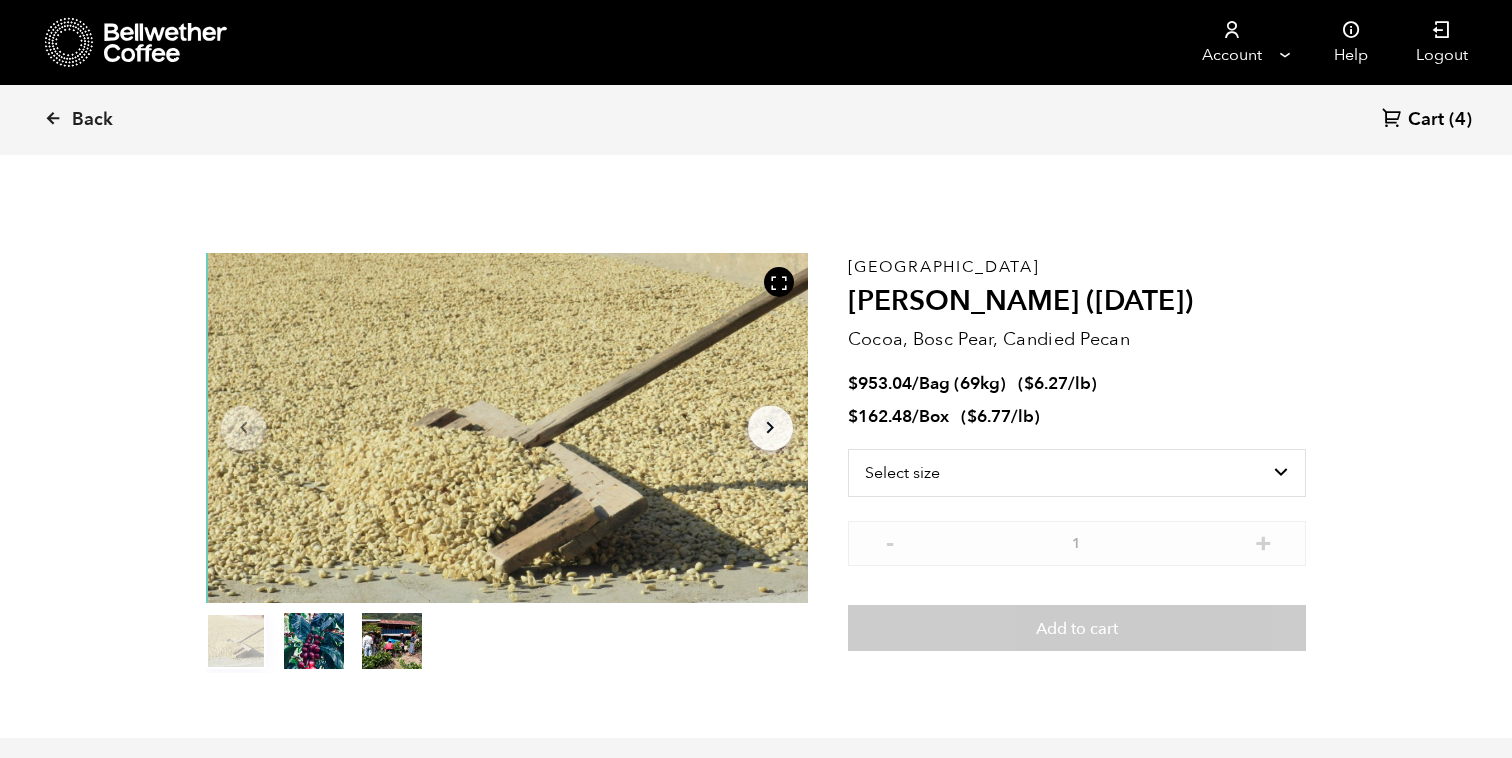 scroll, scrollTop: 0, scrollLeft: 0, axis: both 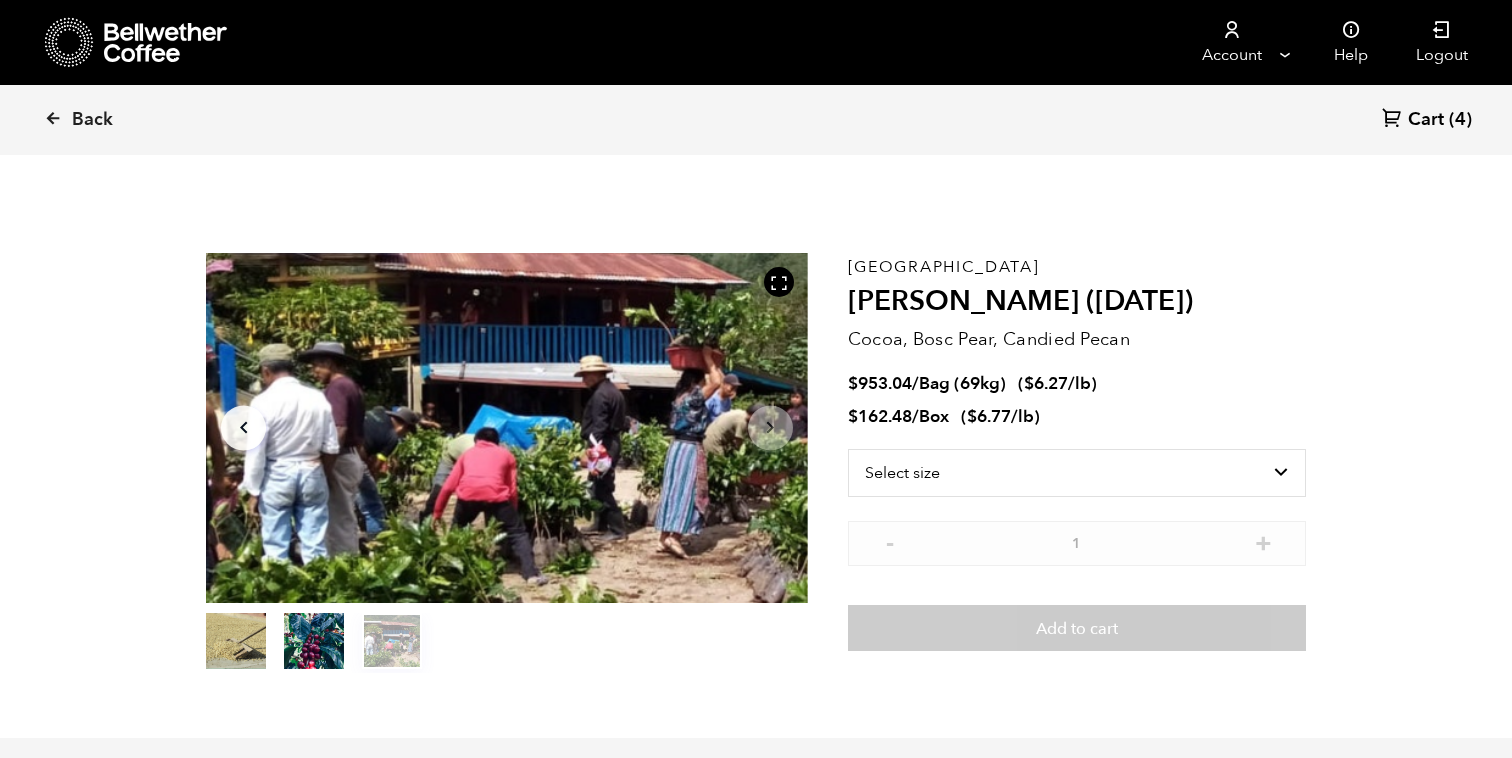 click on "Back
Cart   (4)" at bounding box center (756, 120) 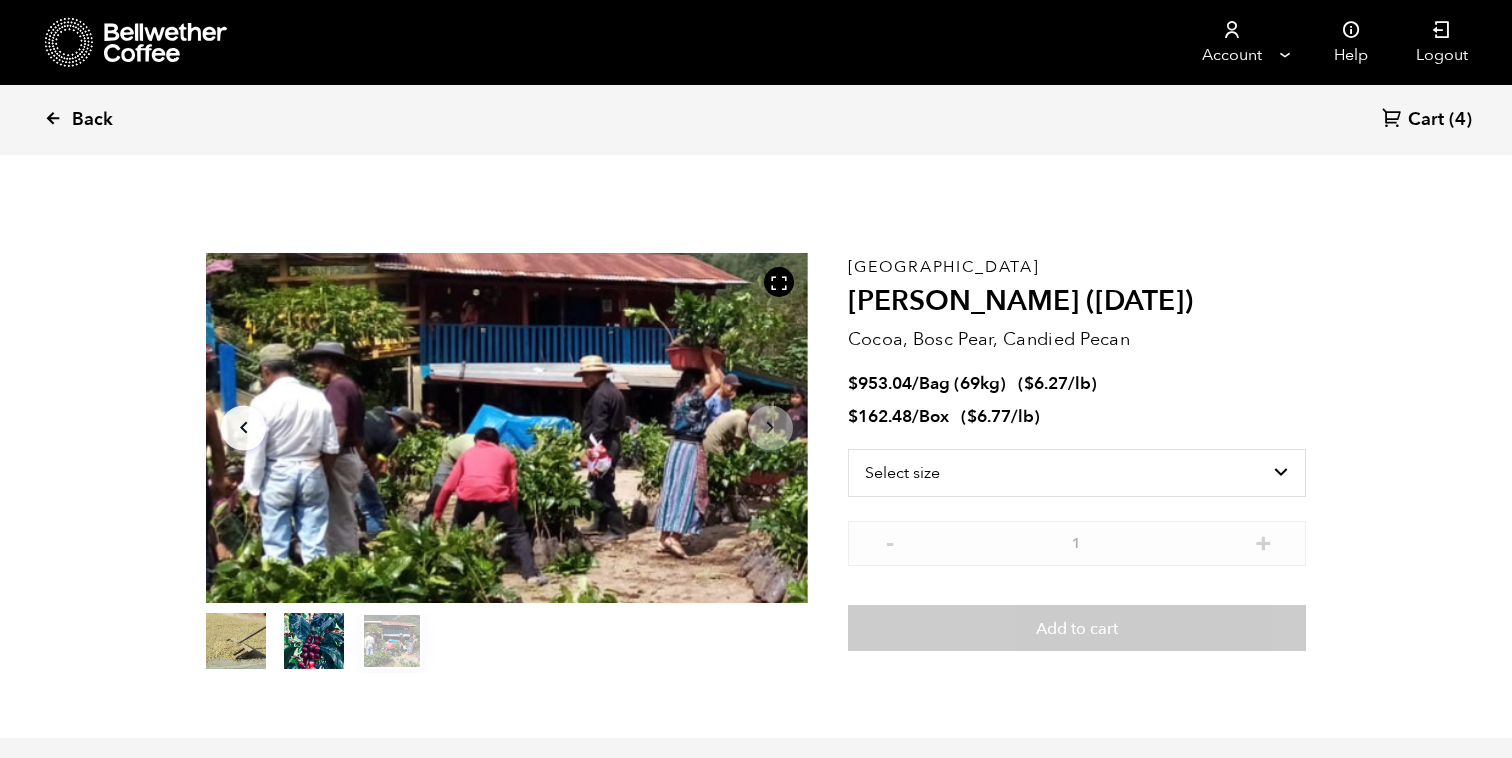 click at bounding box center [53, 118] 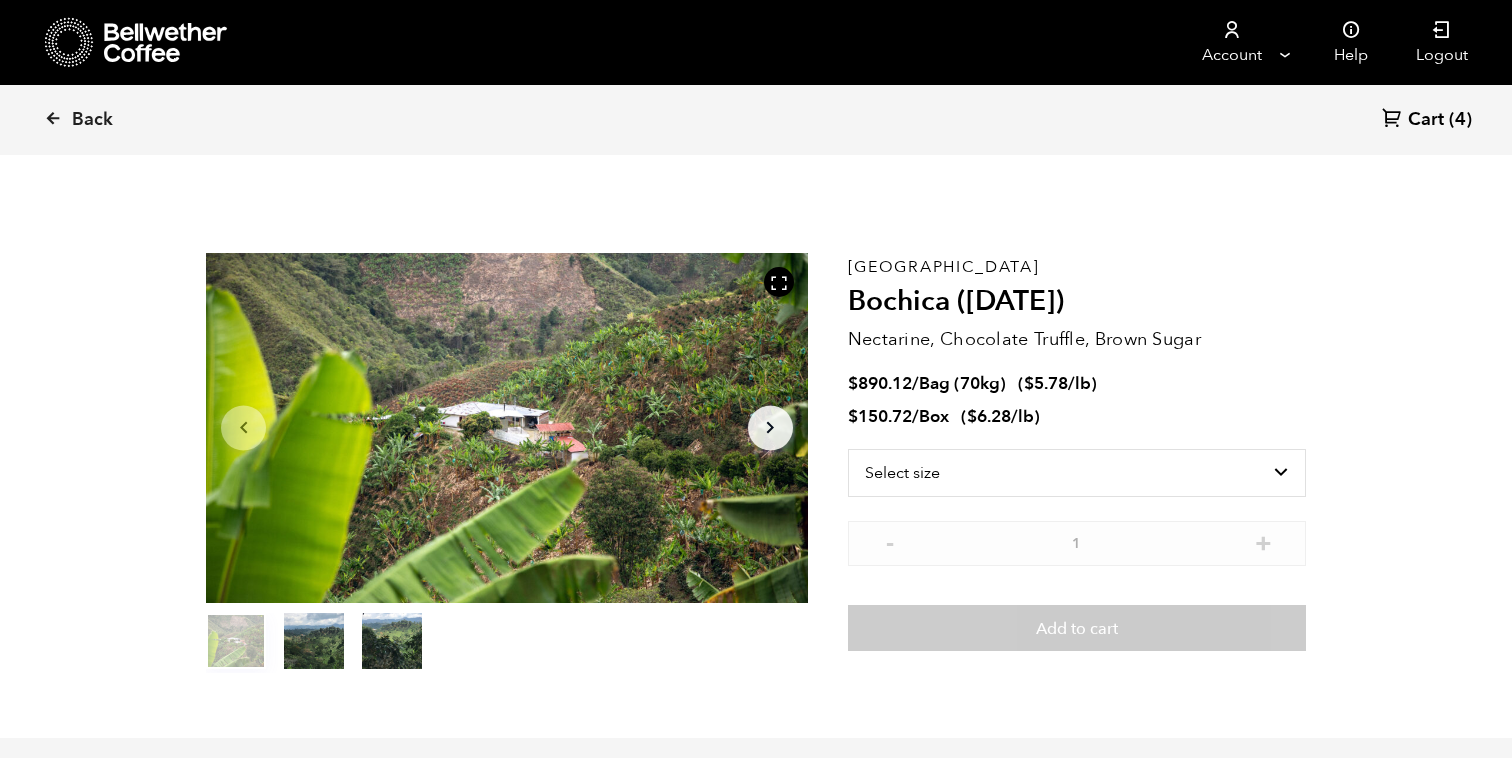 scroll, scrollTop: 0, scrollLeft: 0, axis: both 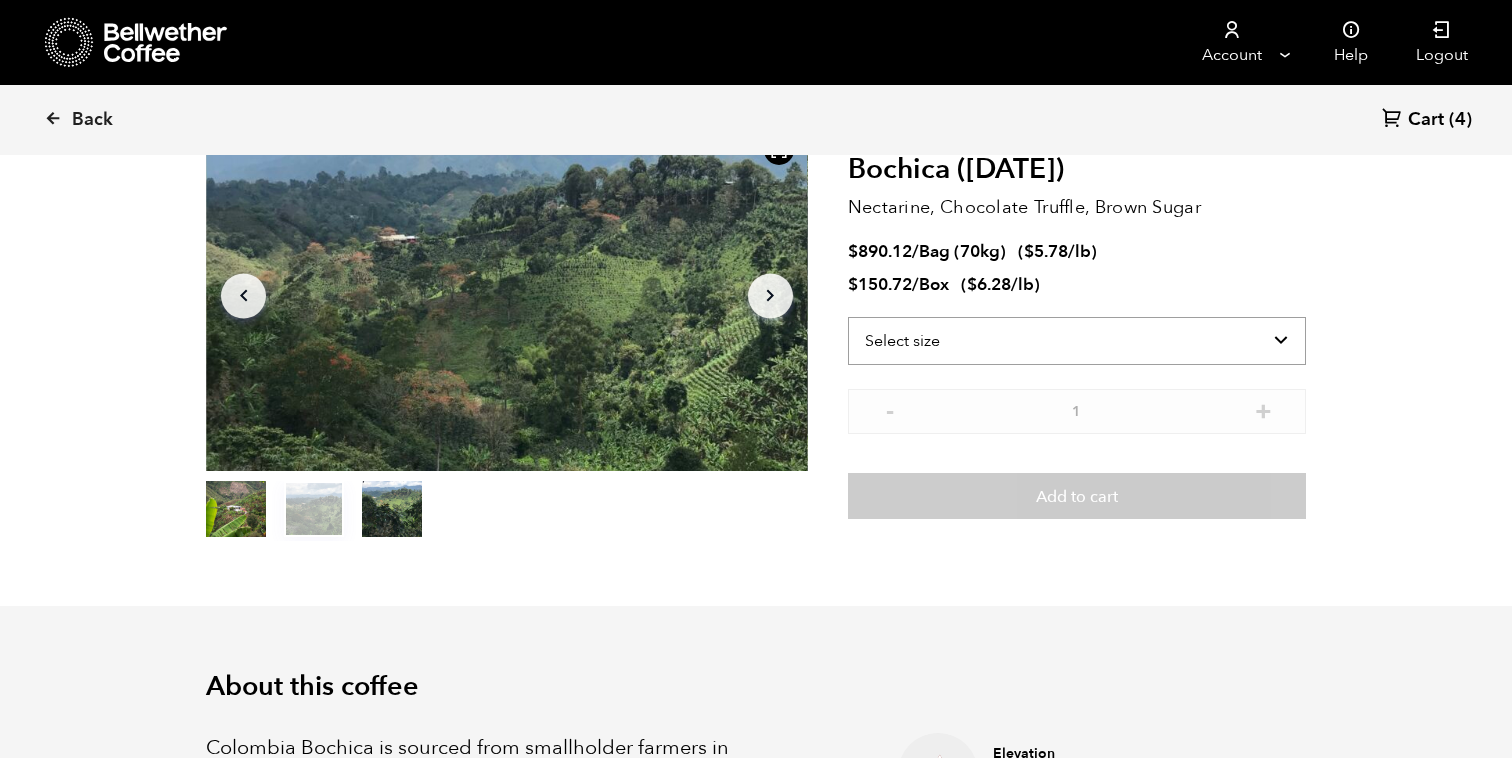 click on "Select size   Bag (70kg) (154 lbs) Box (24 lbs)" at bounding box center (1077, 341) 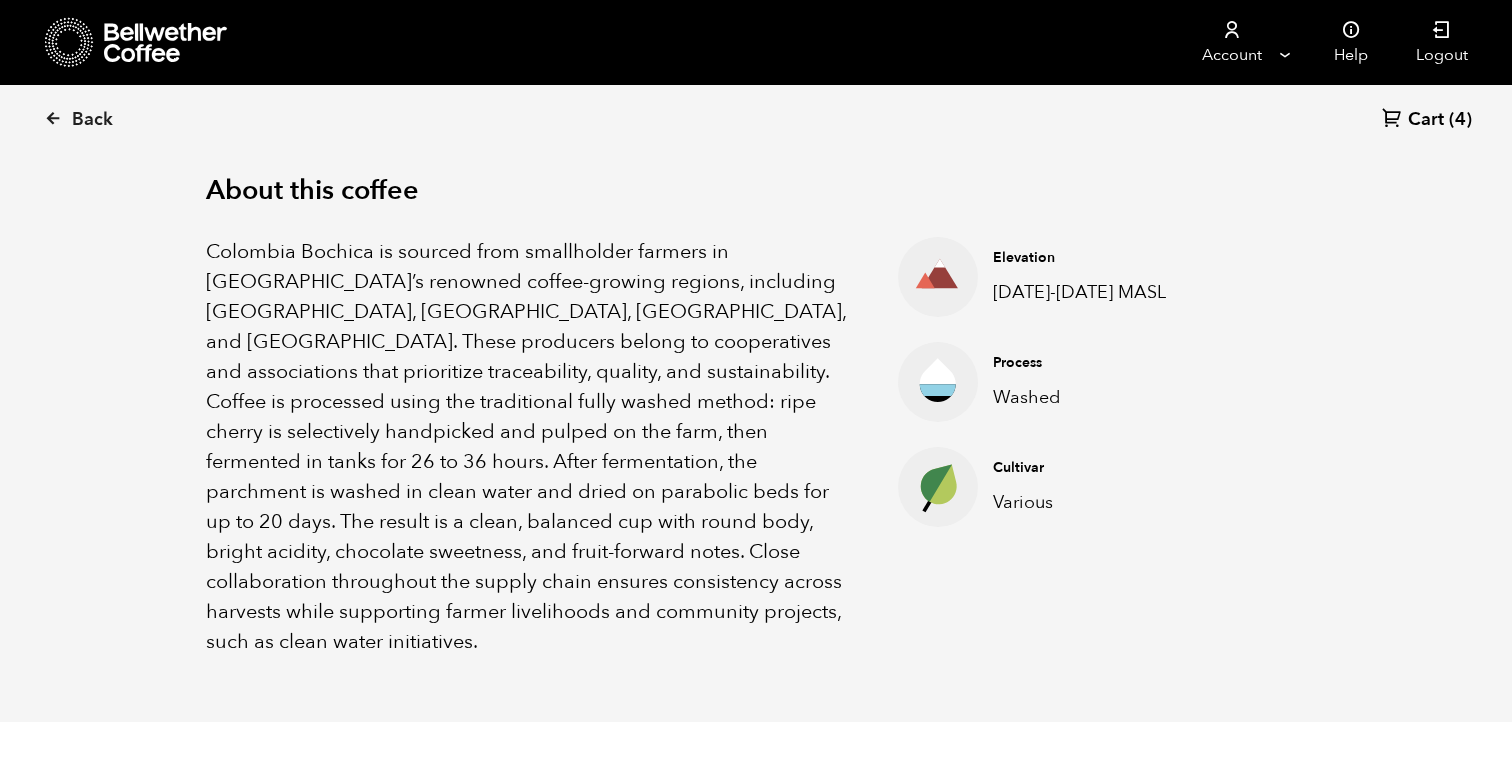scroll, scrollTop: 545, scrollLeft: 0, axis: vertical 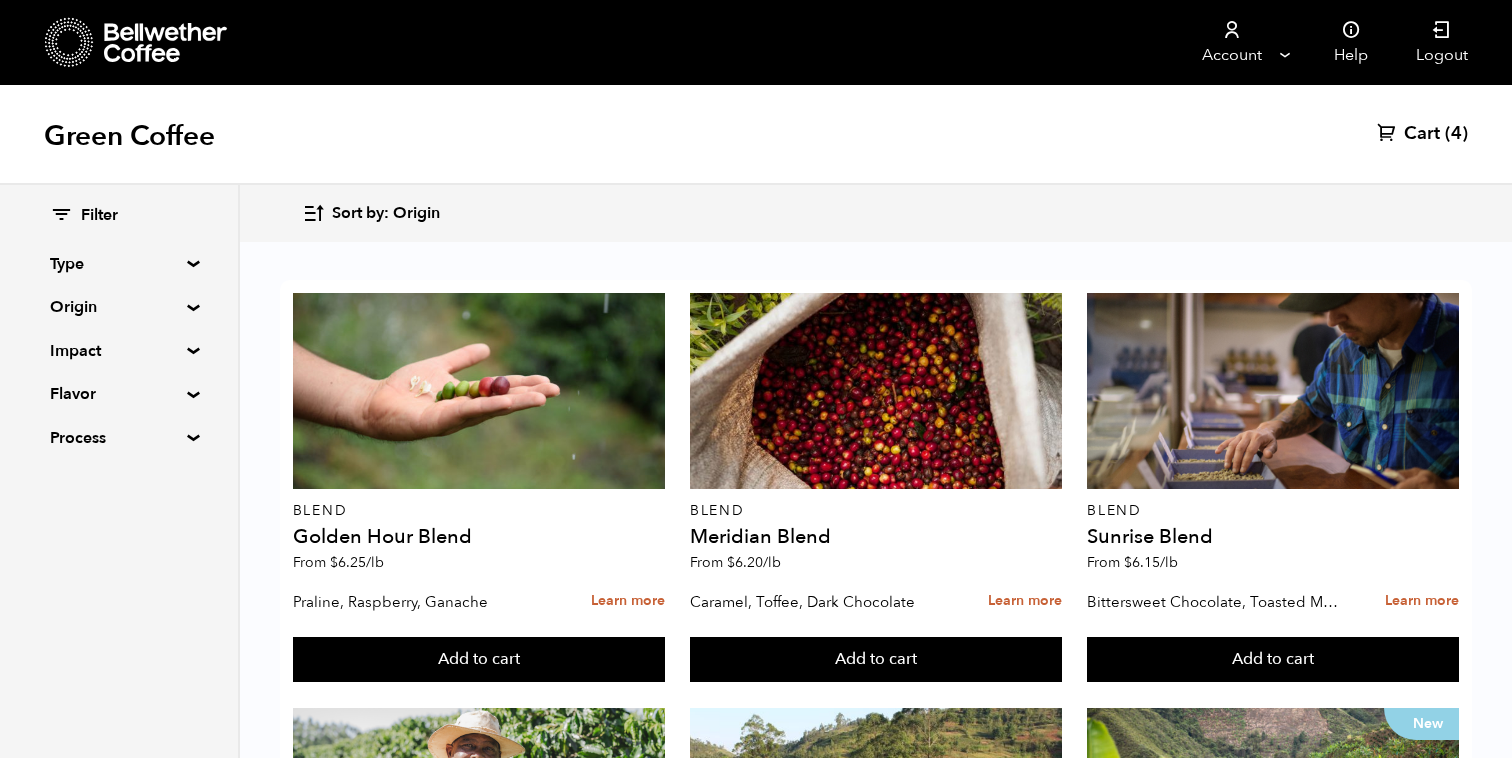 click on "Origin" at bounding box center (119, 307) 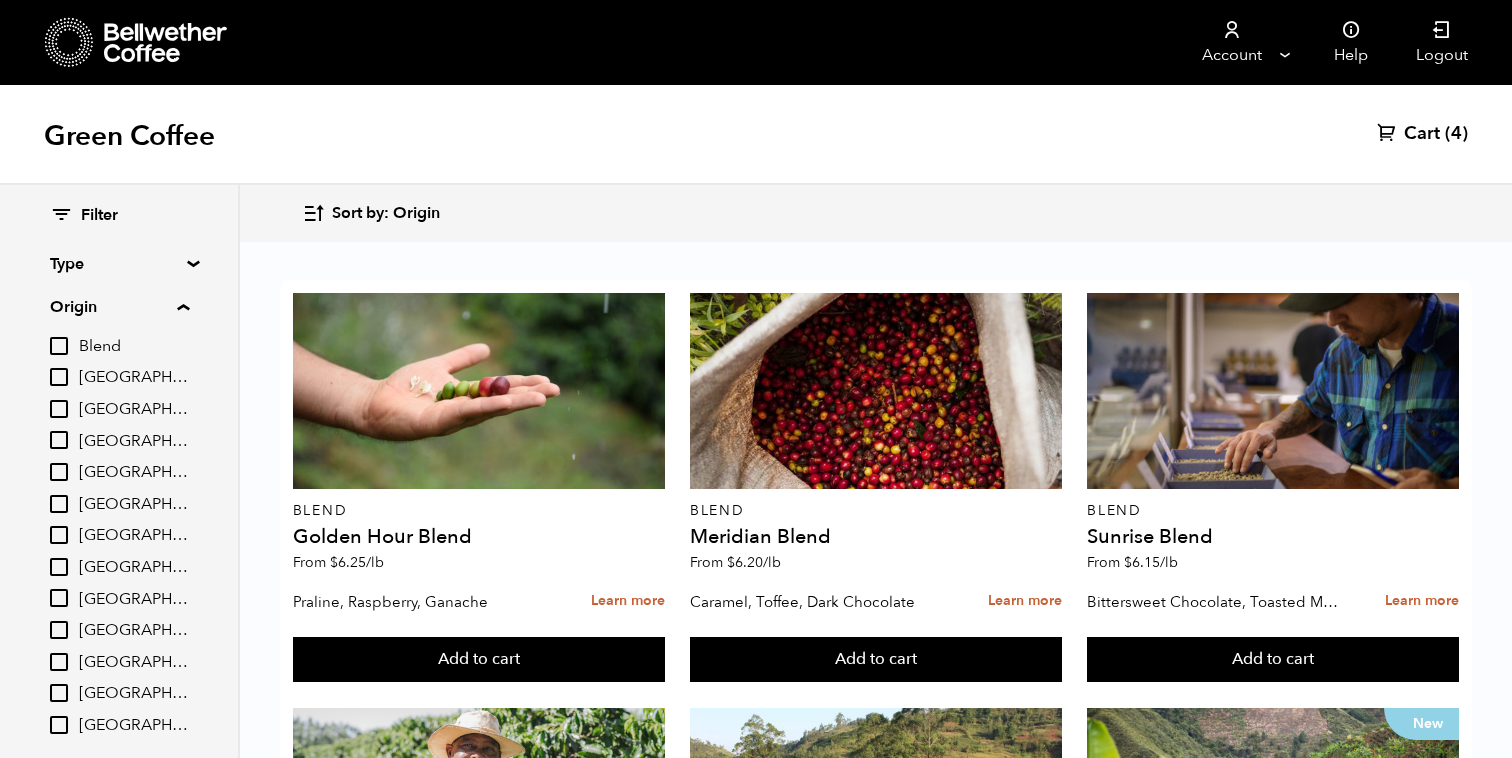 click on "[GEOGRAPHIC_DATA]" at bounding box center (134, 442) 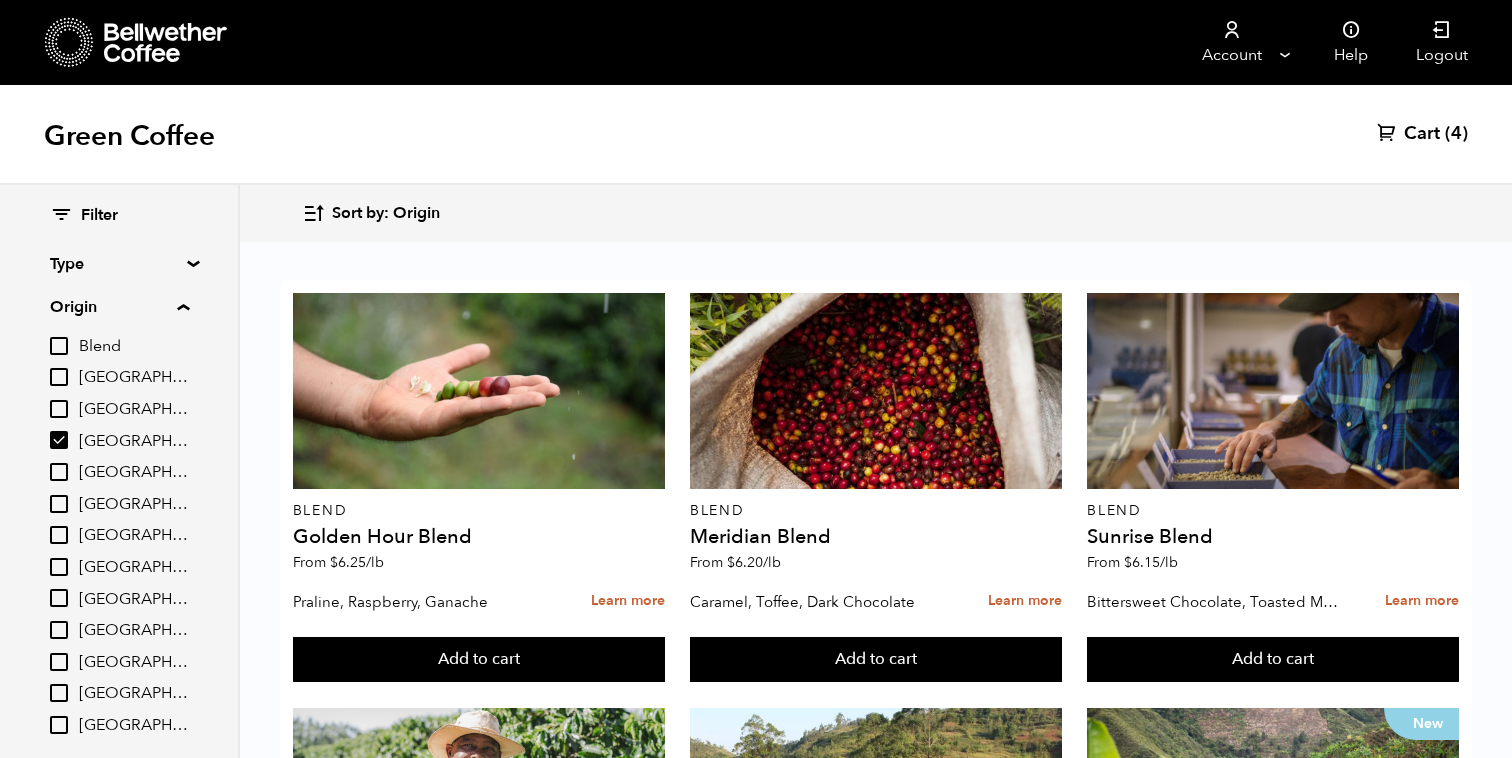 checkbox on "true" 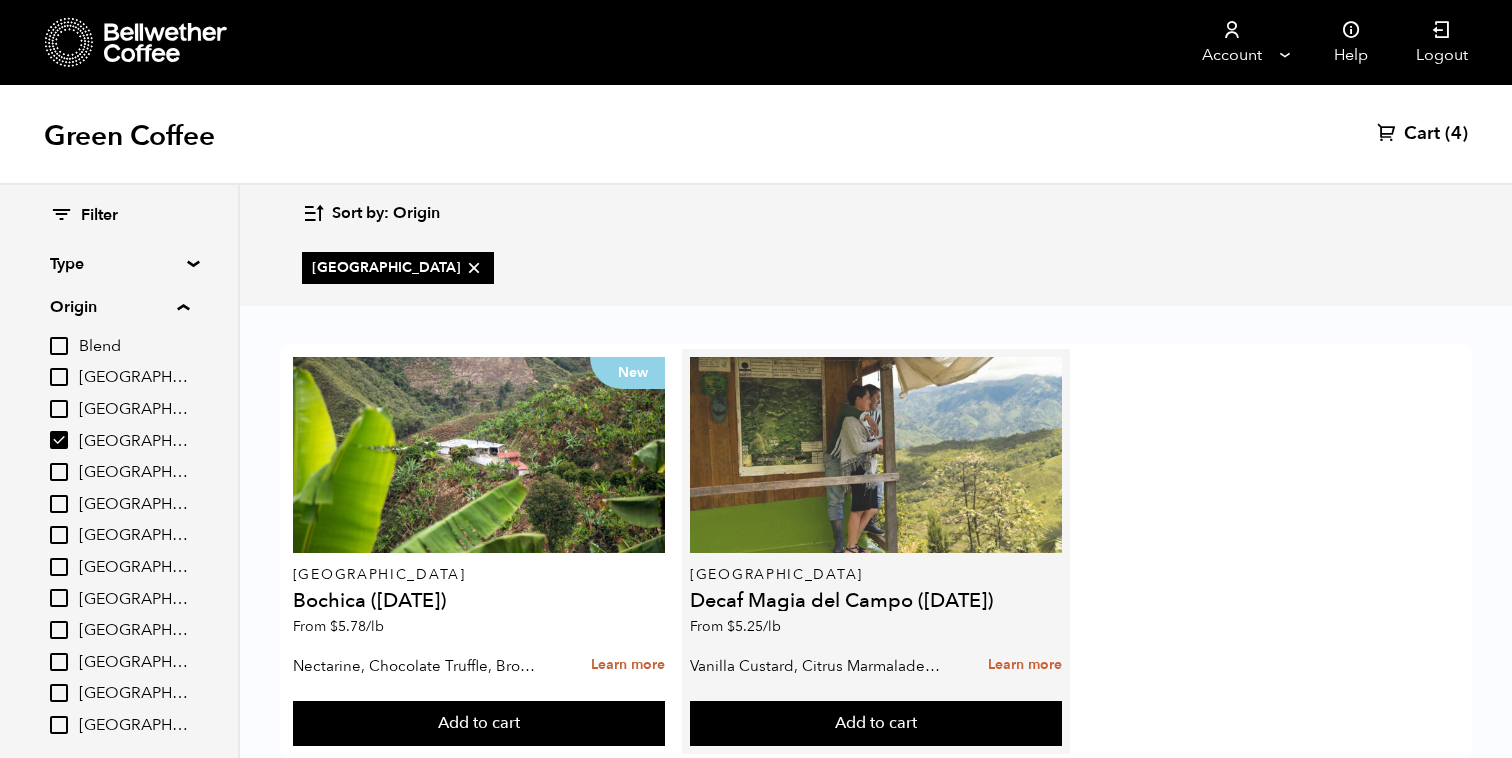 click at bounding box center (876, 455) 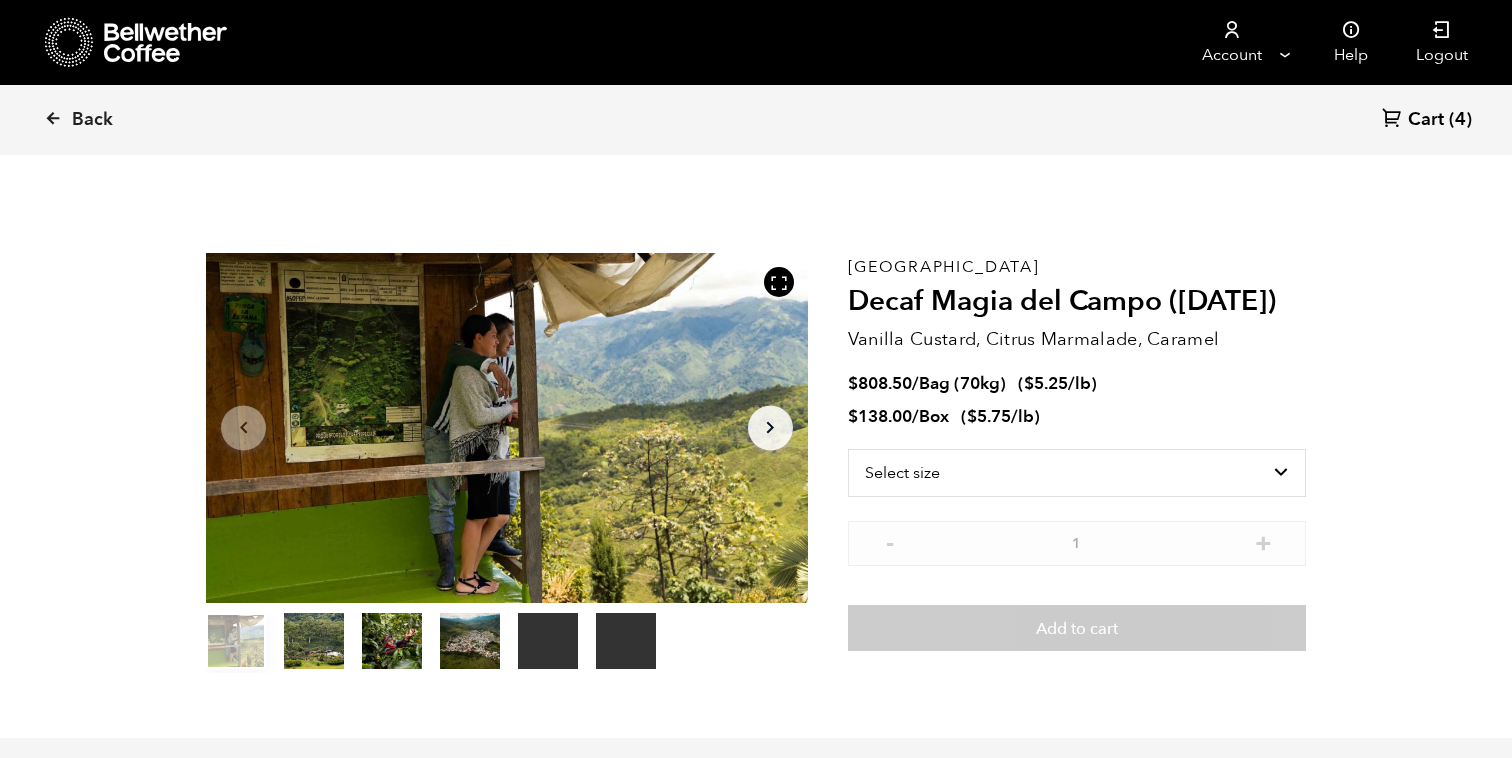 scroll, scrollTop: 0, scrollLeft: 0, axis: both 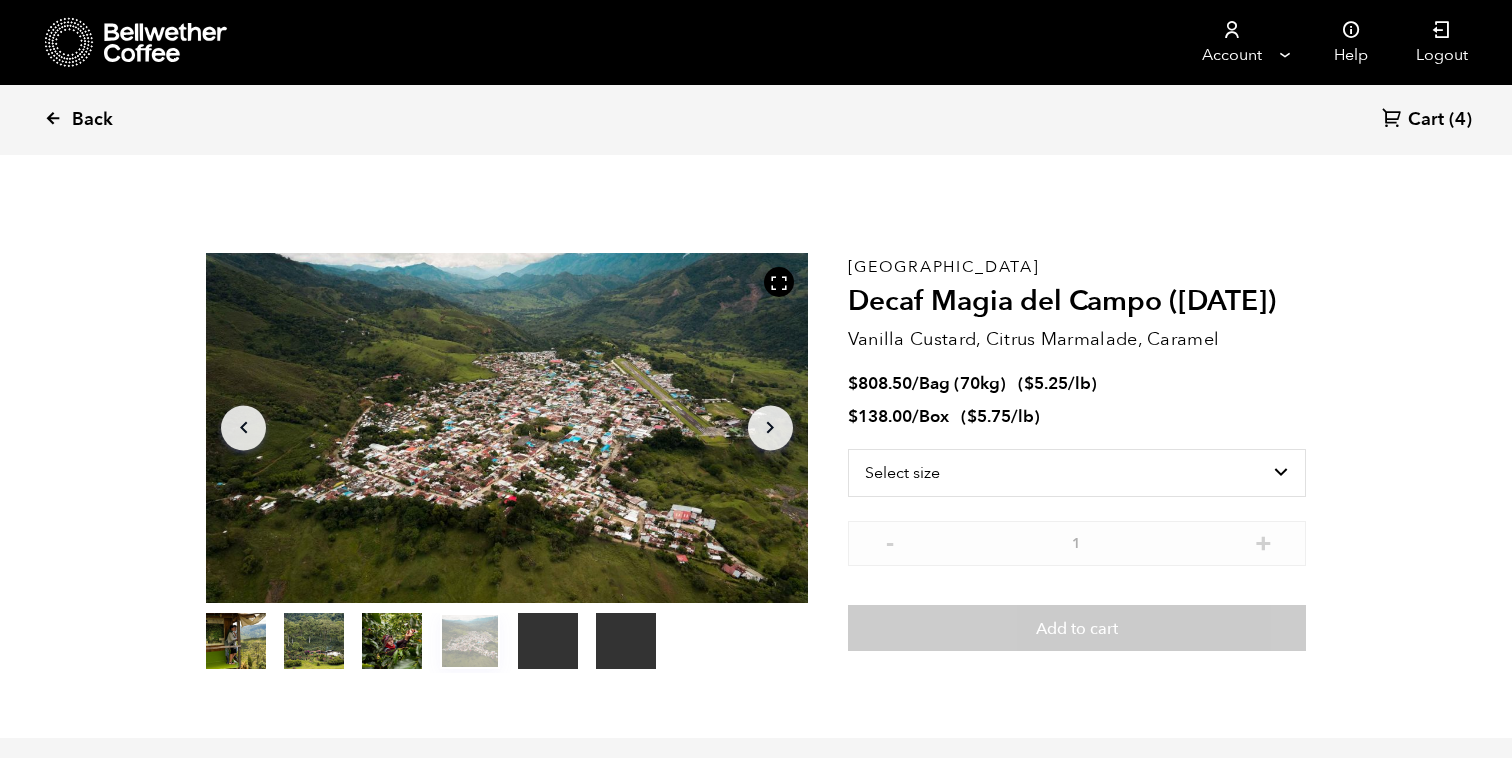 click at bounding box center (53, 118) 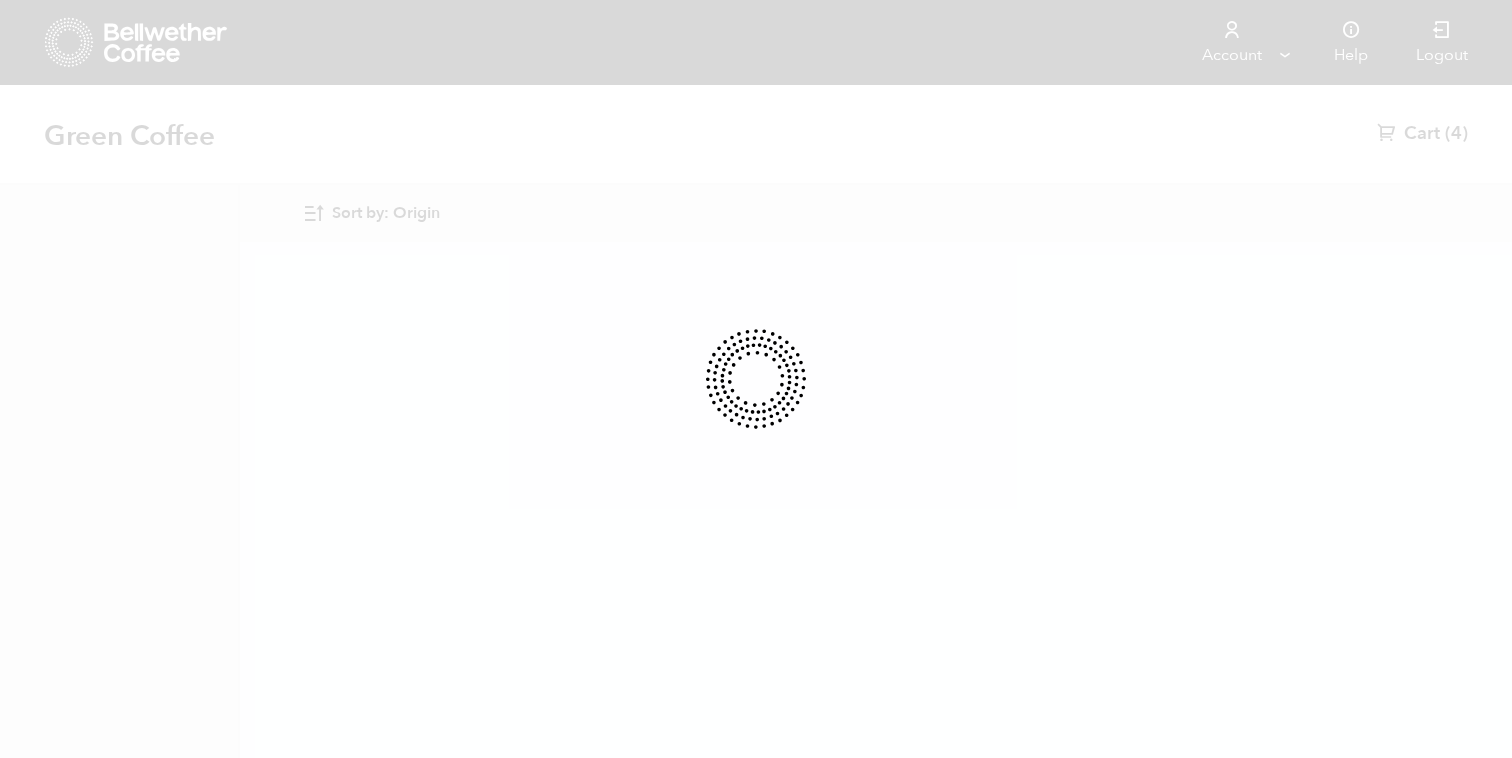 scroll, scrollTop: 0, scrollLeft: 0, axis: both 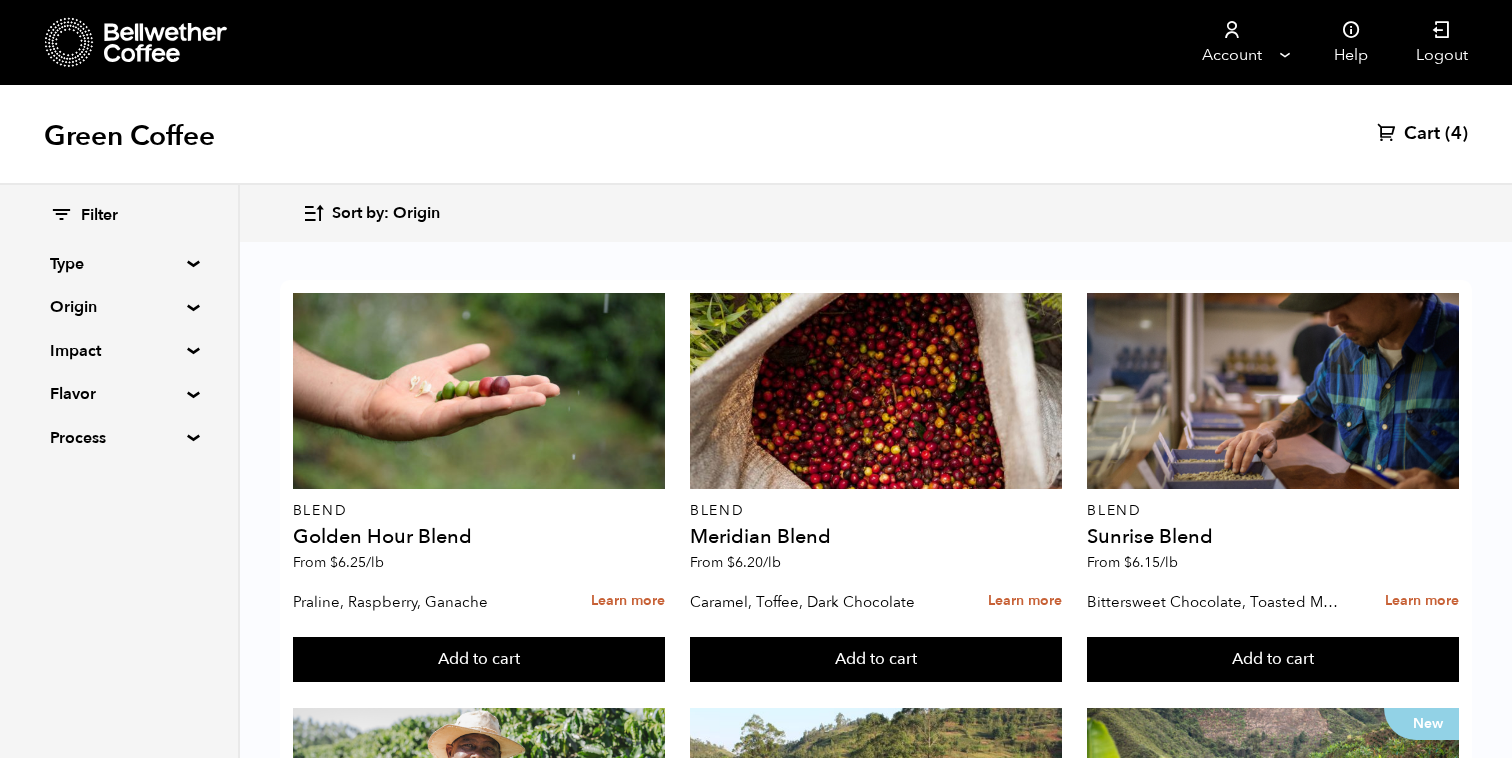 click on "Origin" at bounding box center [119, 307] 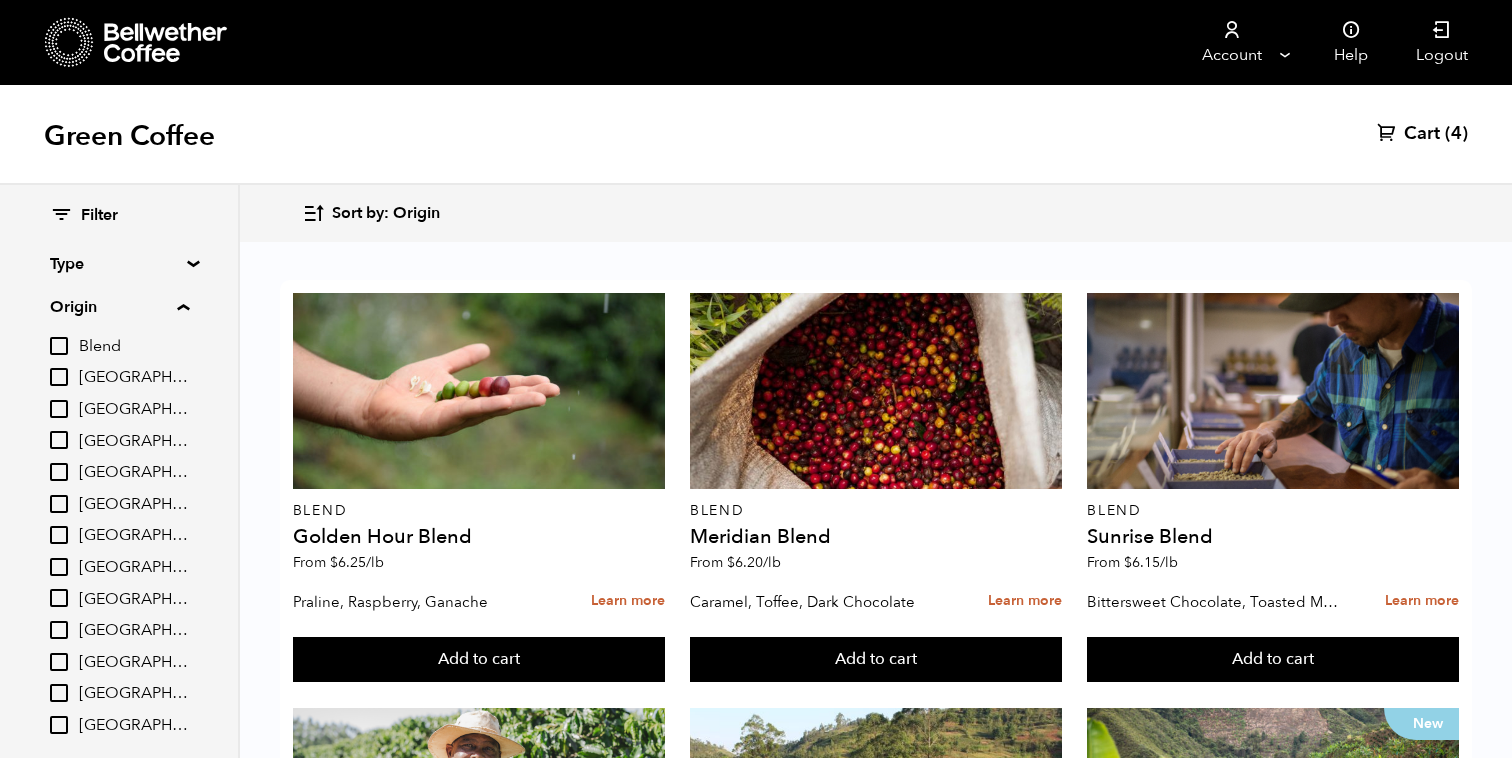 scroll, scrollTop: 207, scrollLeft: 0, axis: vertical 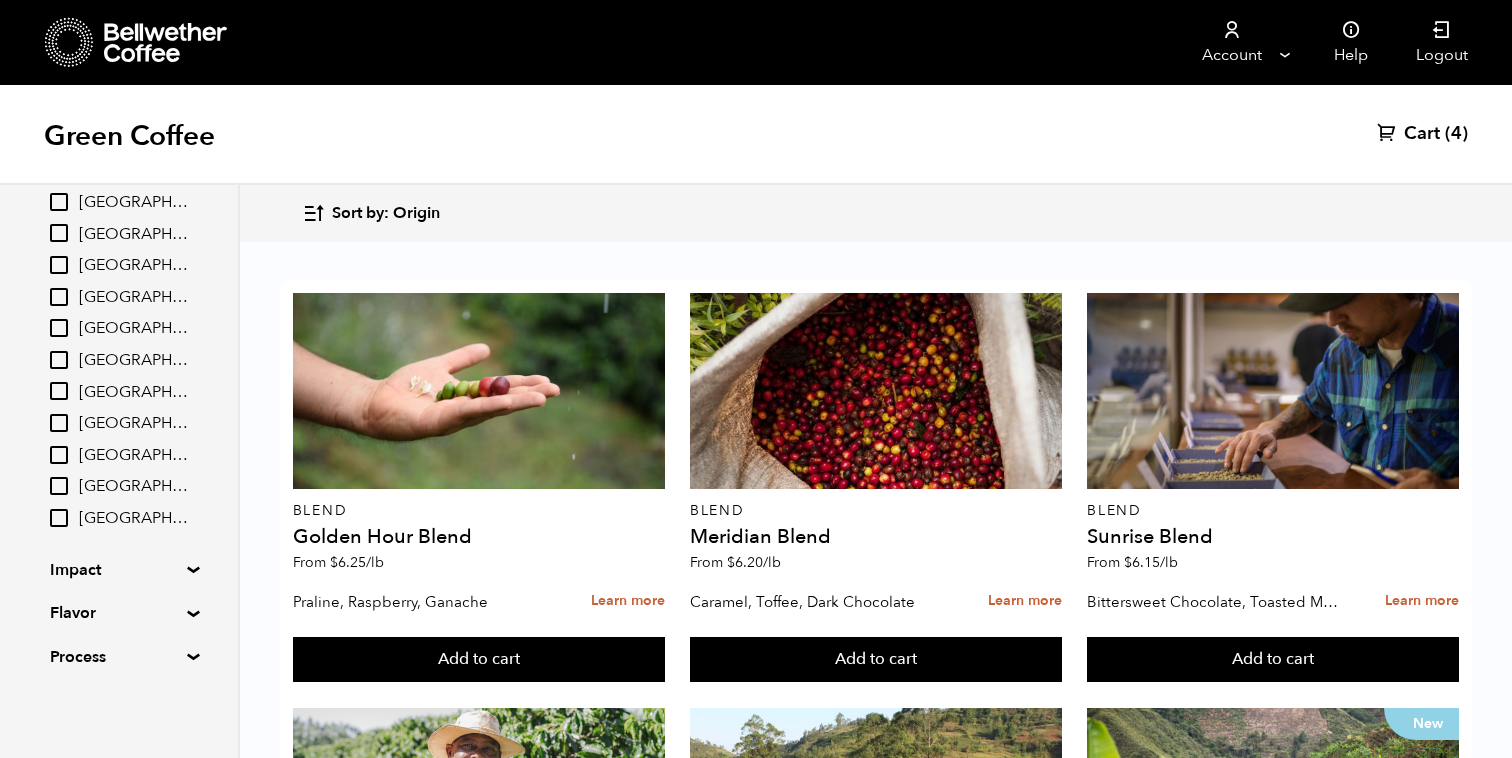 click on "Origin       Blend   [GEOGRAPHIC_DATA]   [GEOGRAPHIC_DATA]   [GEOGRAPHIC_DATA]   [GEOGRAPHIC_DATA]   [GEOGRAPHIC_DATA]   [GEOGRAPHIC_DATA]   [GEOGRAPHIC_DATA]   [GEOGRAPHIC_DATA]   [GEOGRAPHIC_DATA]   [GEOGRAPHIC_DATA]   [GEOGRAPHIC_DATA]   [GEOGRAPHIC_DATA]" at bounding box center [119, 312] 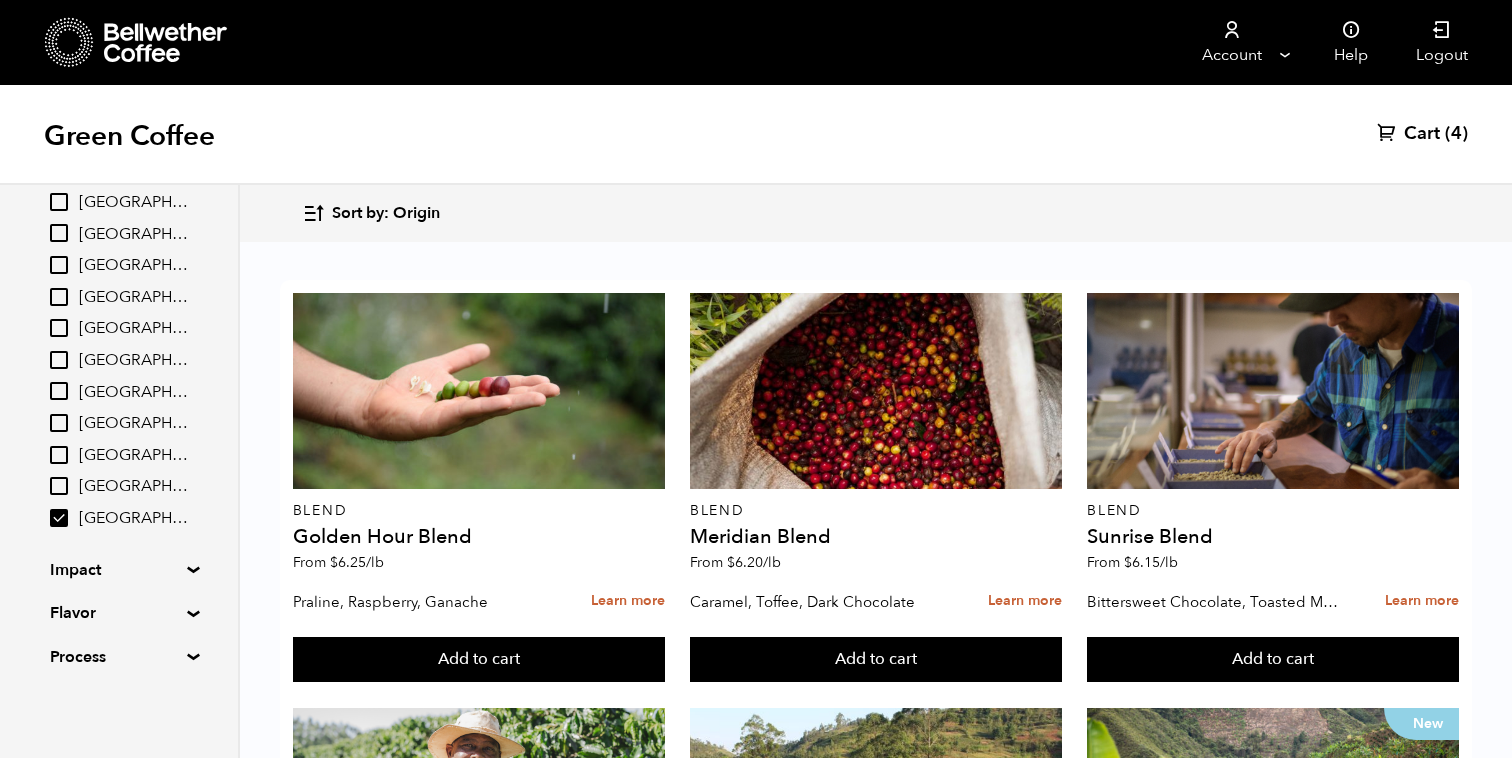 checkbox on "true" 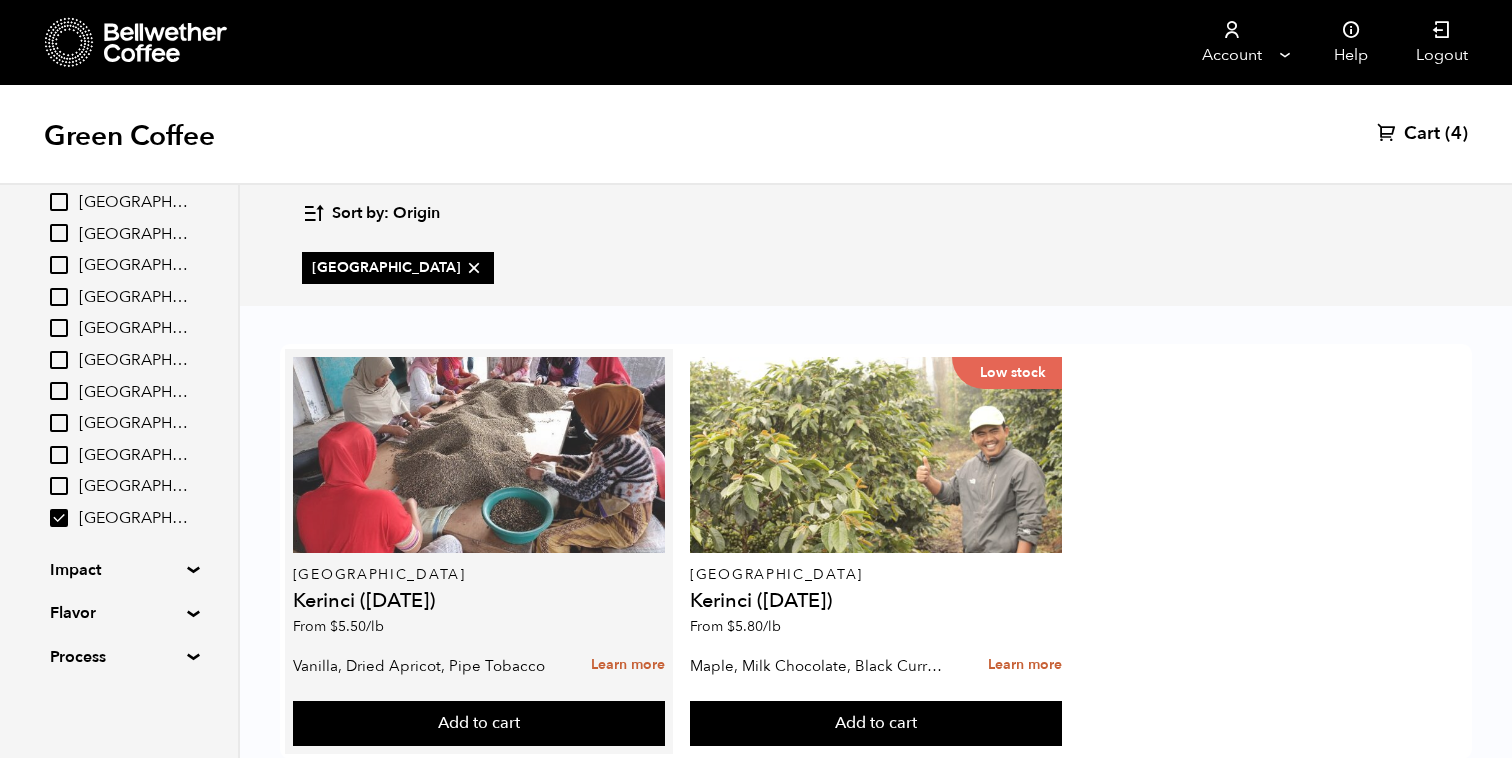 click at bounding box center [479, 455] 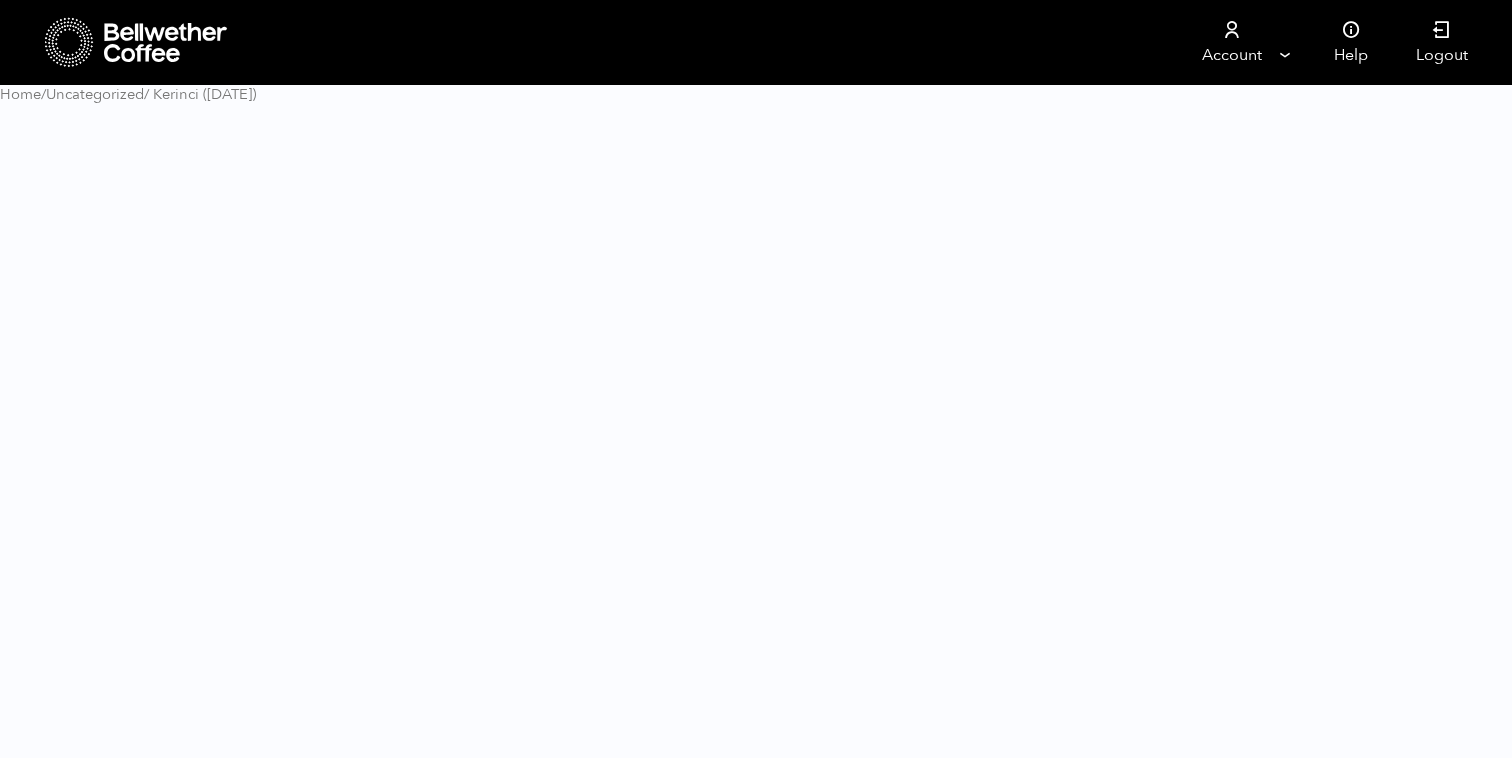 scroll, scrollTop: 0, scrollLeft: 0, axis: both 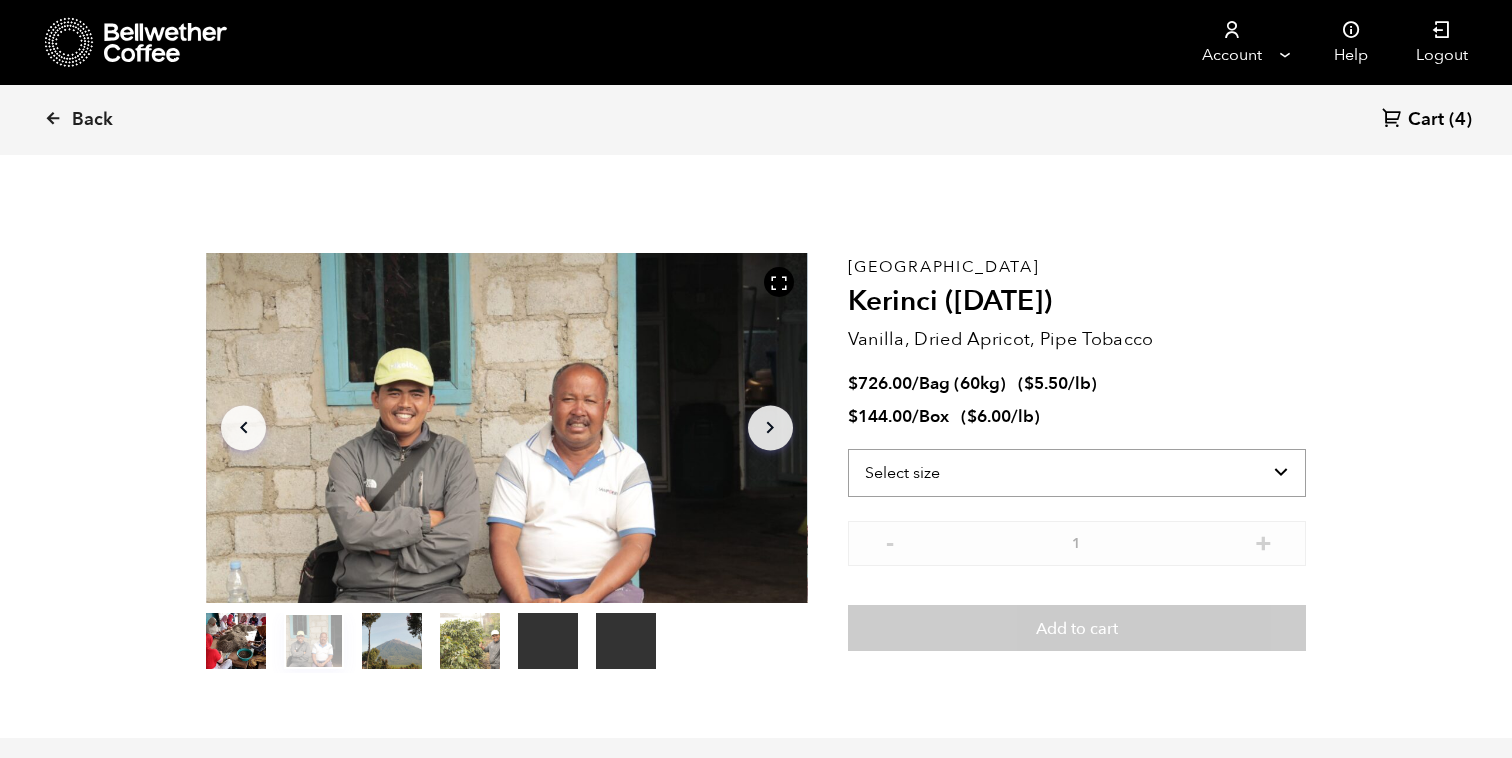 click on "Select size   Bag (60kg) (132 lbs) Box (24 lbs)" at bounding box center (1077, 473) 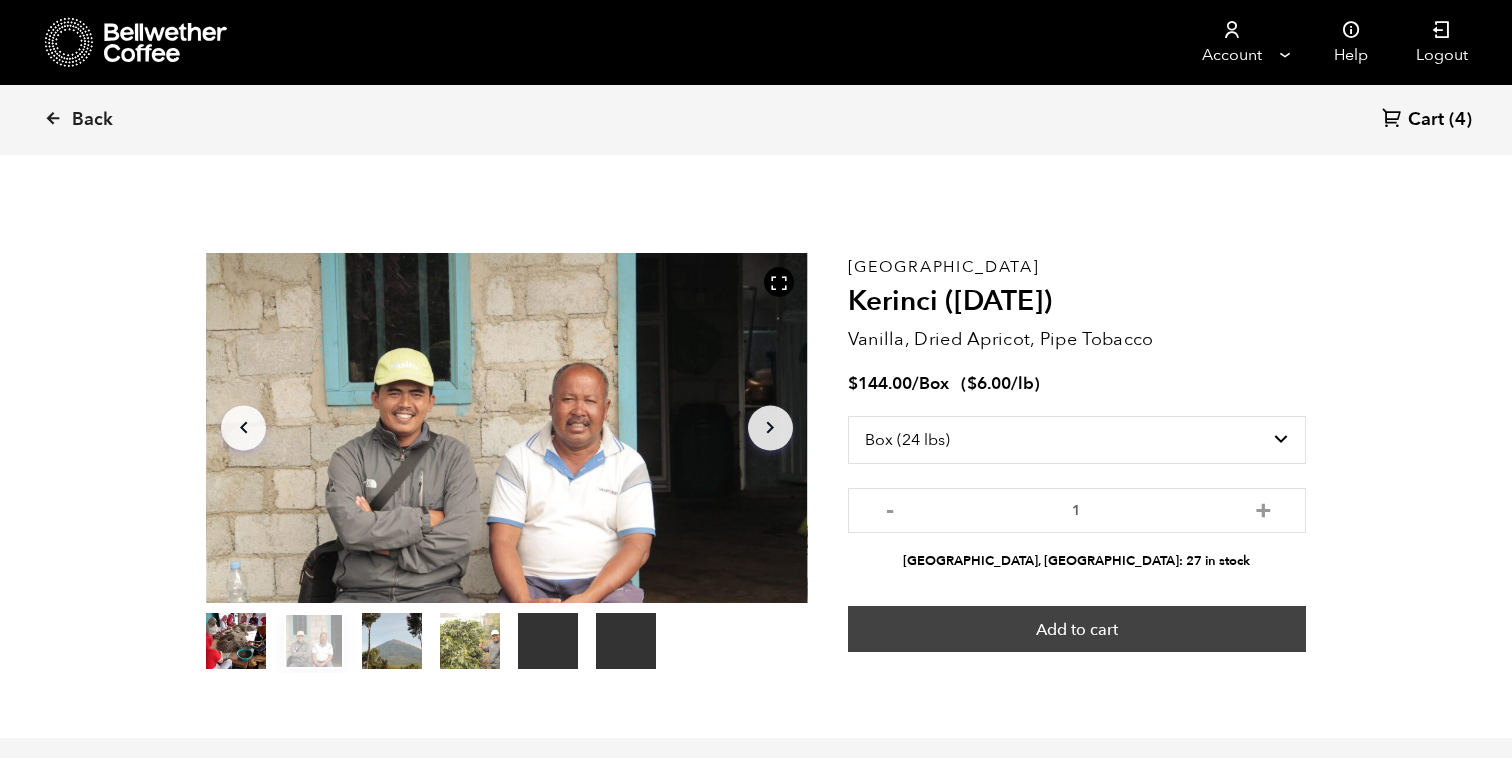 click on "Add to cart" at bounding box center (1077, 629) 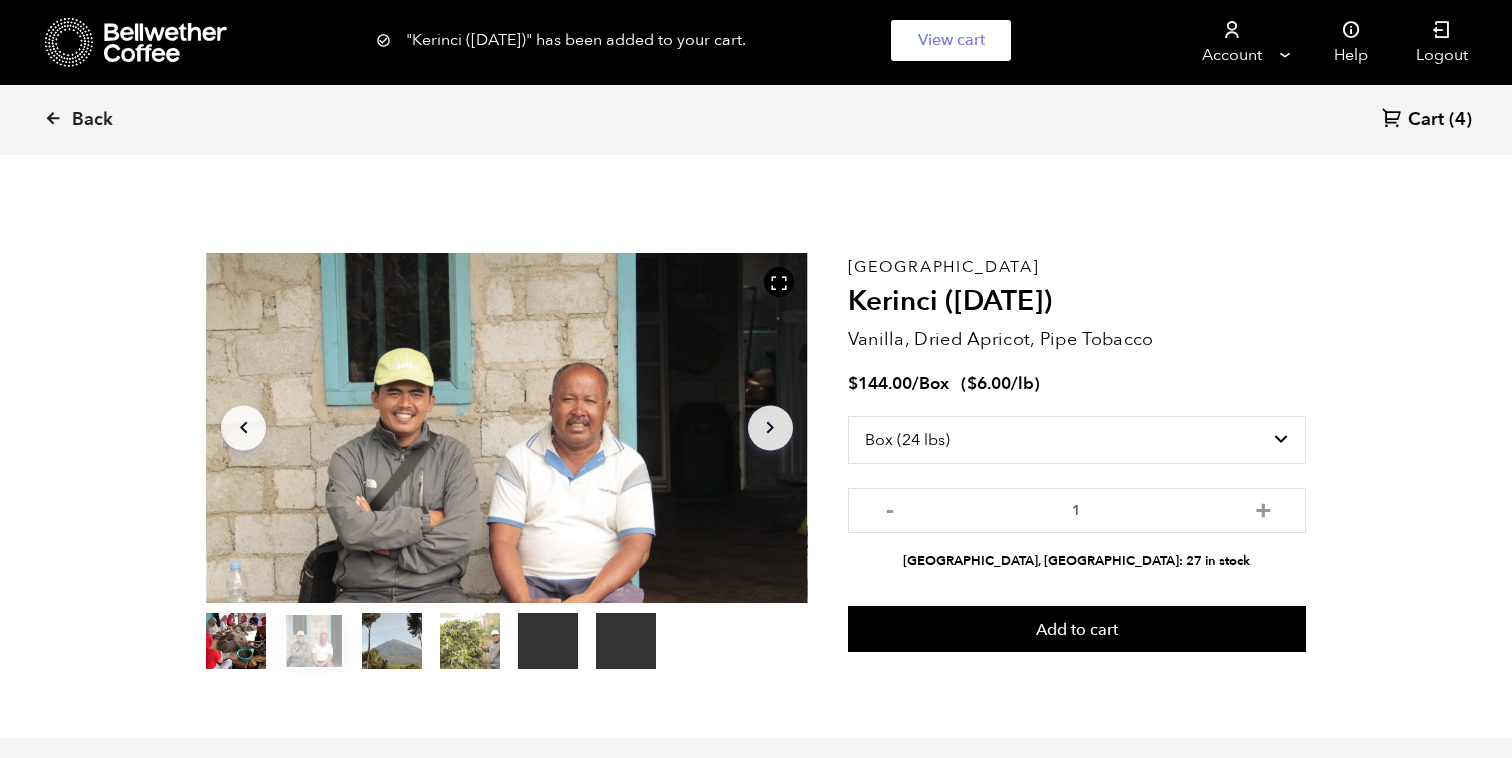 click on "Cart   (4)" at bounding box center [1427, 120] 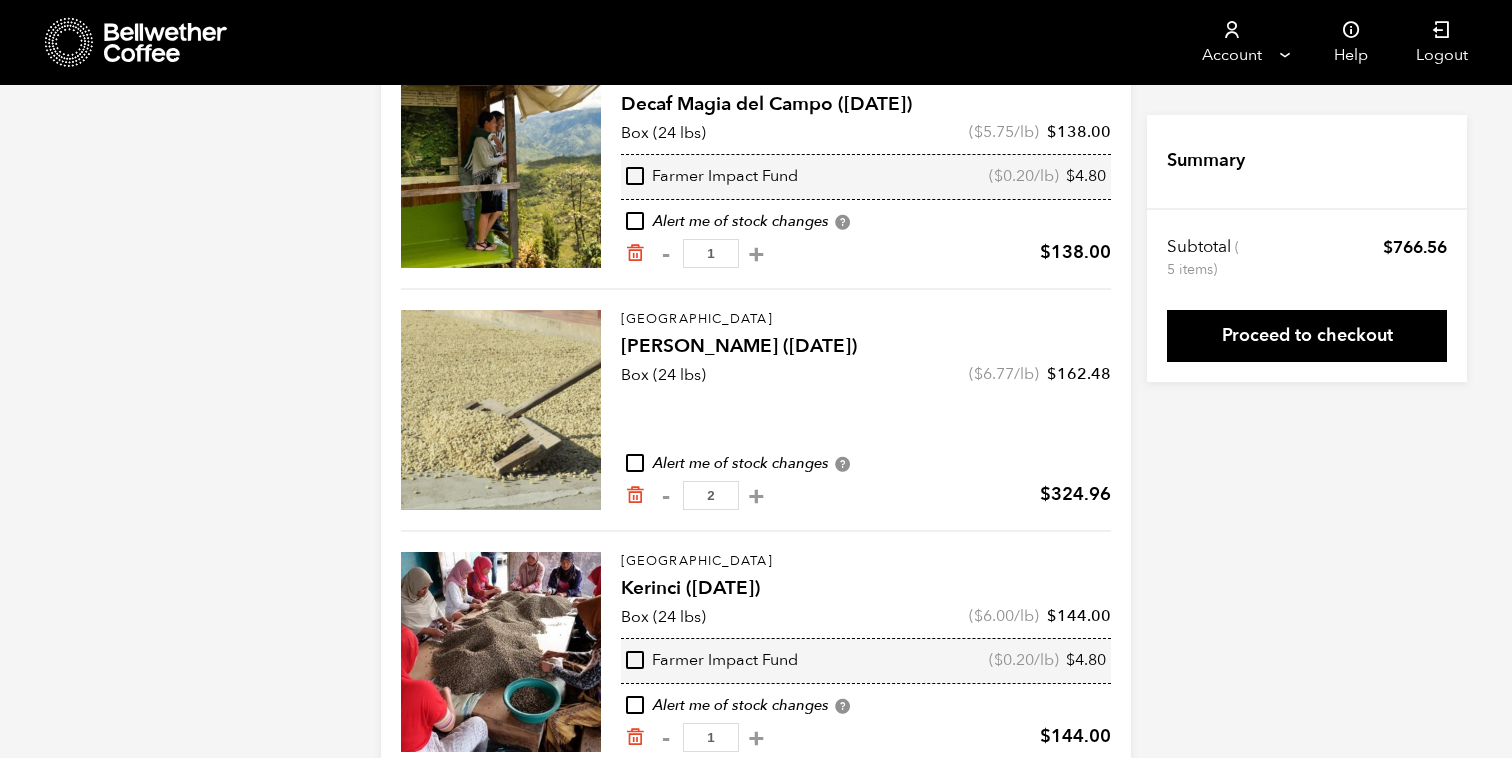 scroll, scrollTop: 536, scrollLeft: 0, axis: vertical 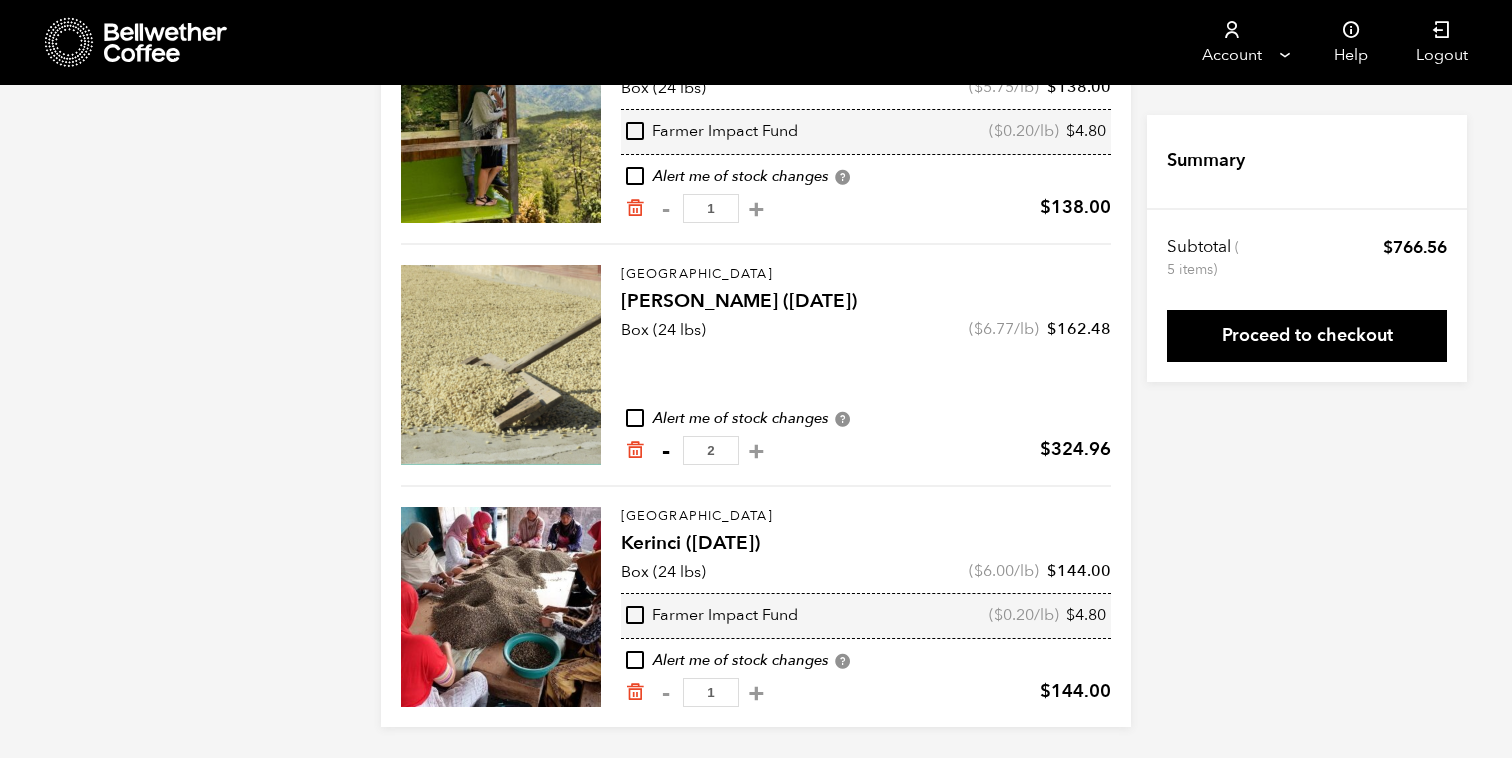 click on "-" at bounding box center [665, 451] 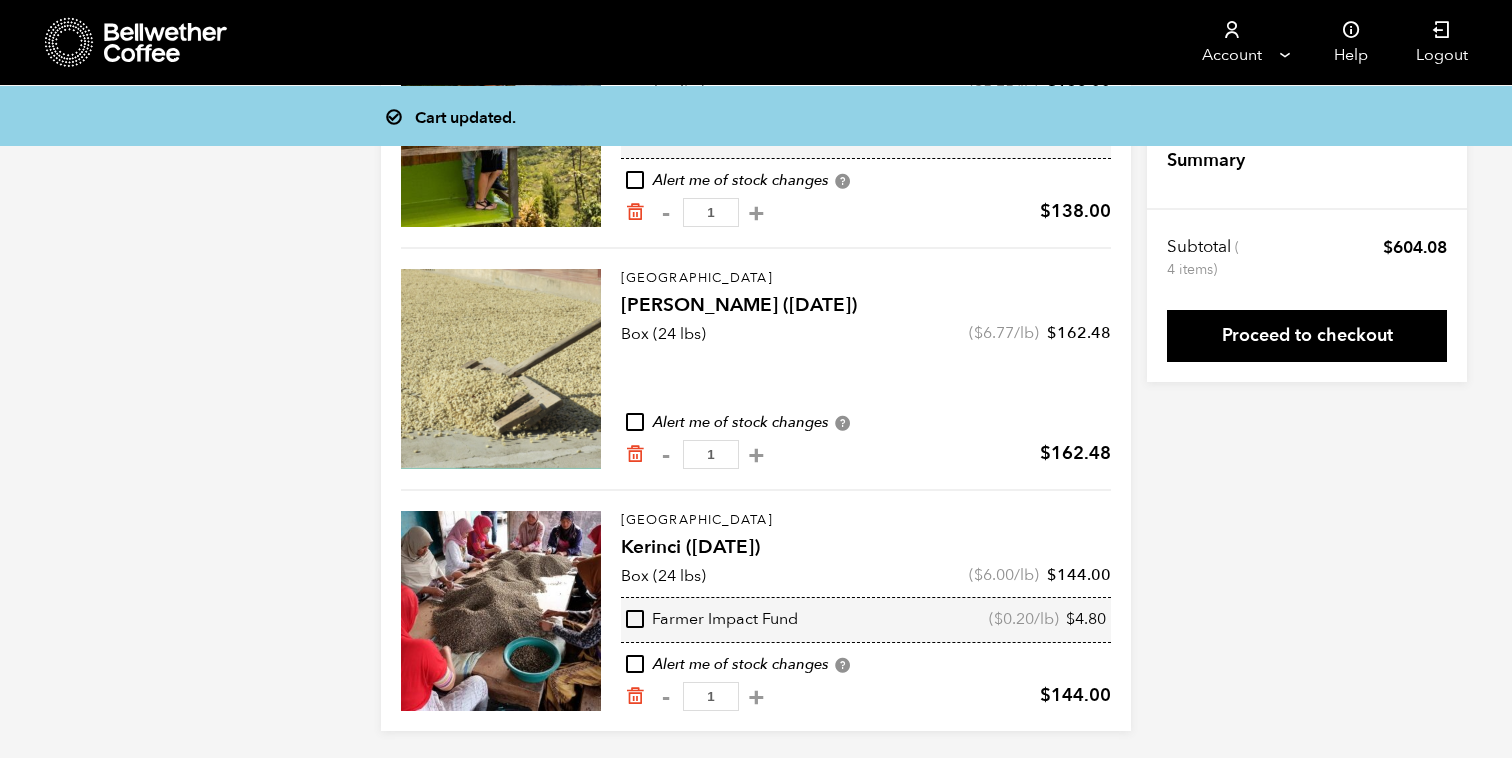 scroll, scrollTop: 533, scrollLeft: 0, axis: vertical 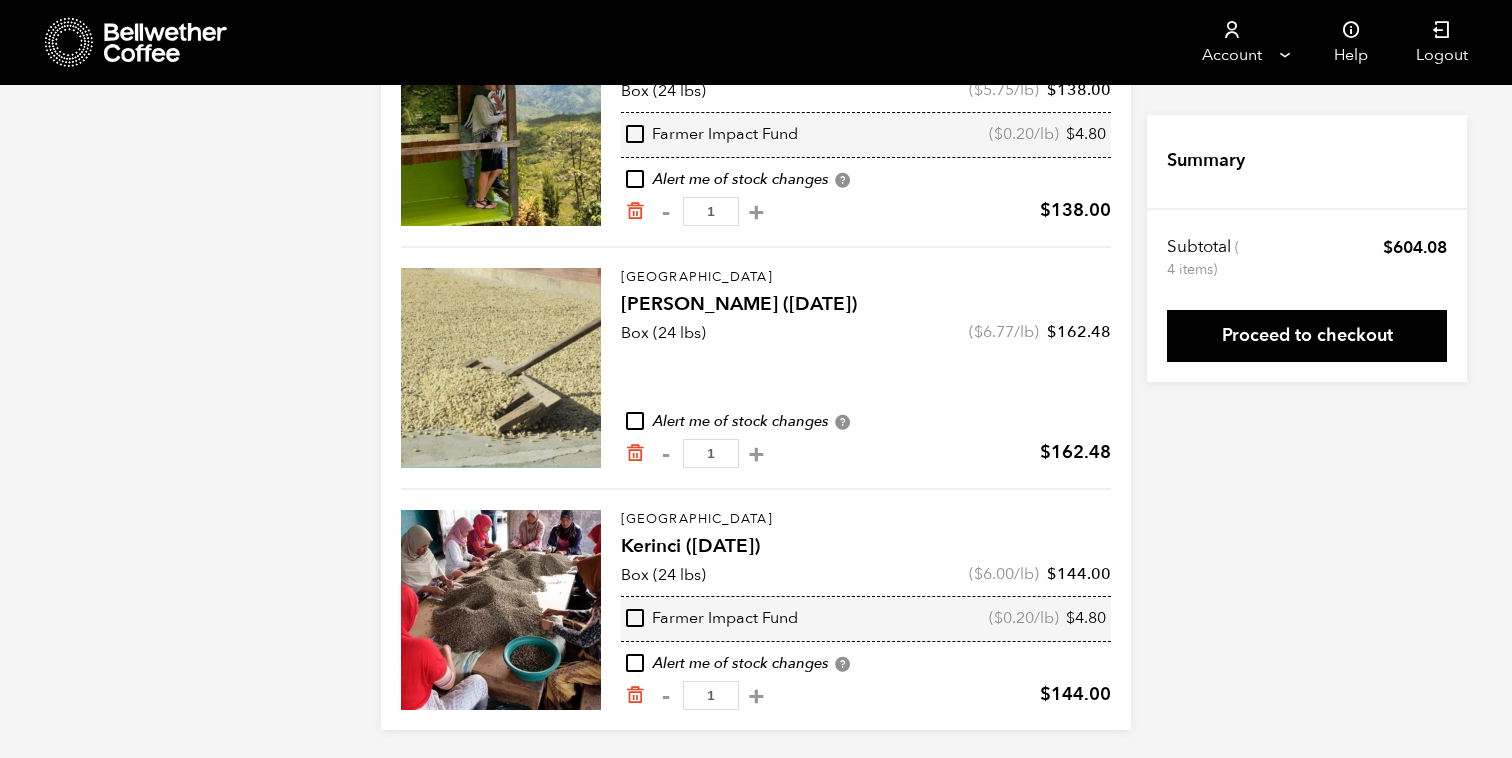 click on "Farmer Impact Fund" at bounding box center [712, 619] 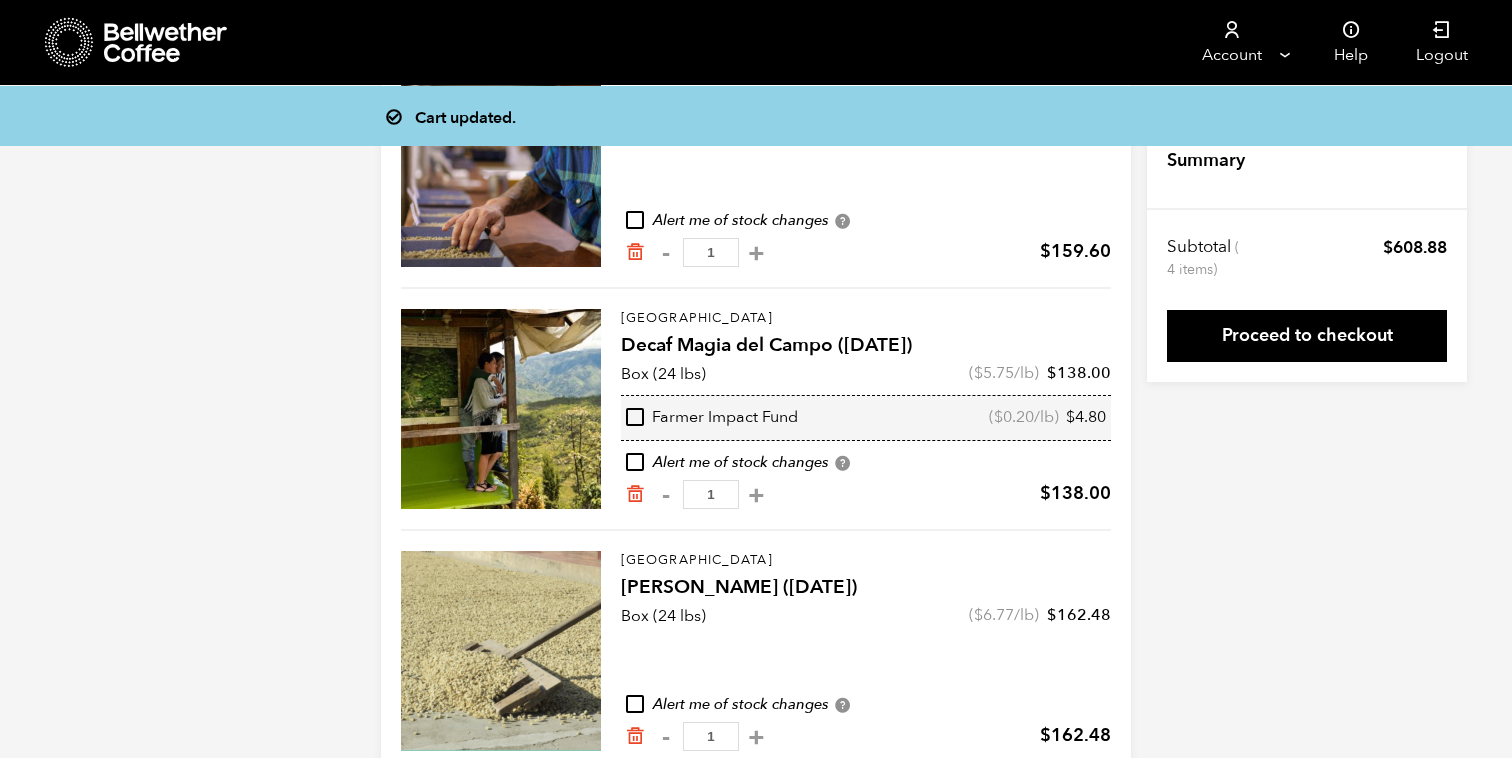 scroll, scrollTop: 211, scrollLeft: 0, axis: vertical 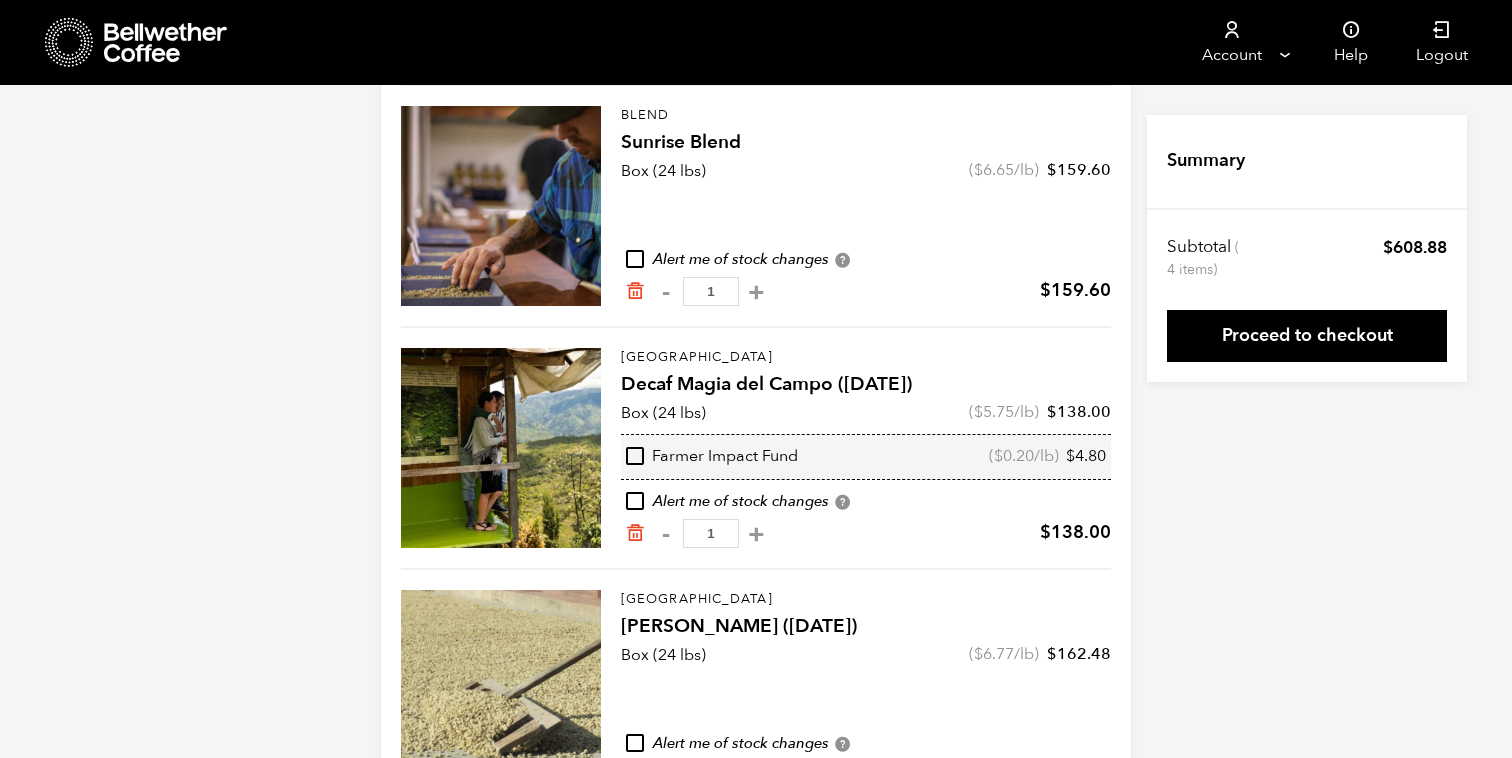 click on "Farmer Impact Fund" at bounding box center (712, 457) 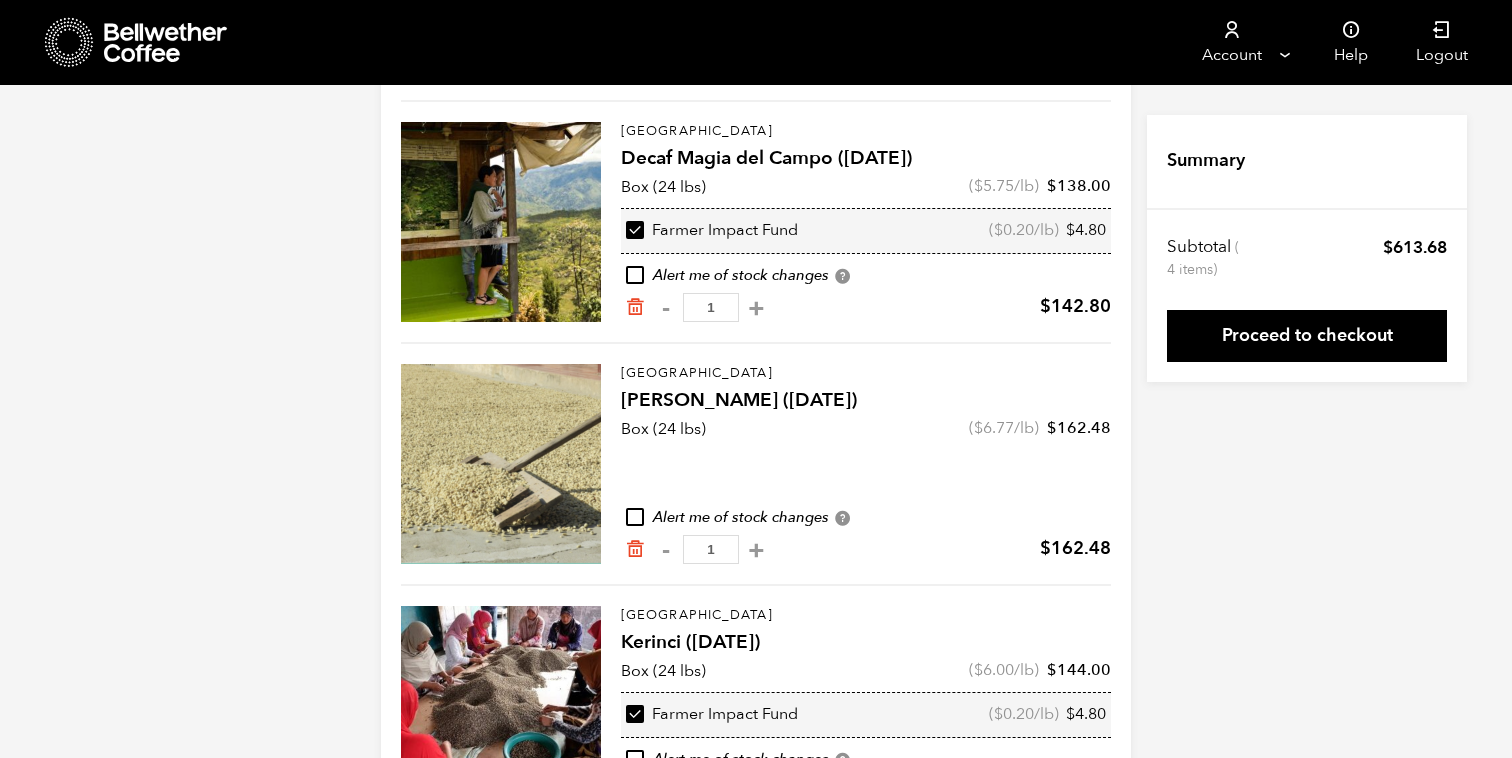 scroll, scrollTop: 536, scrollLeft: 0, axis: vertical 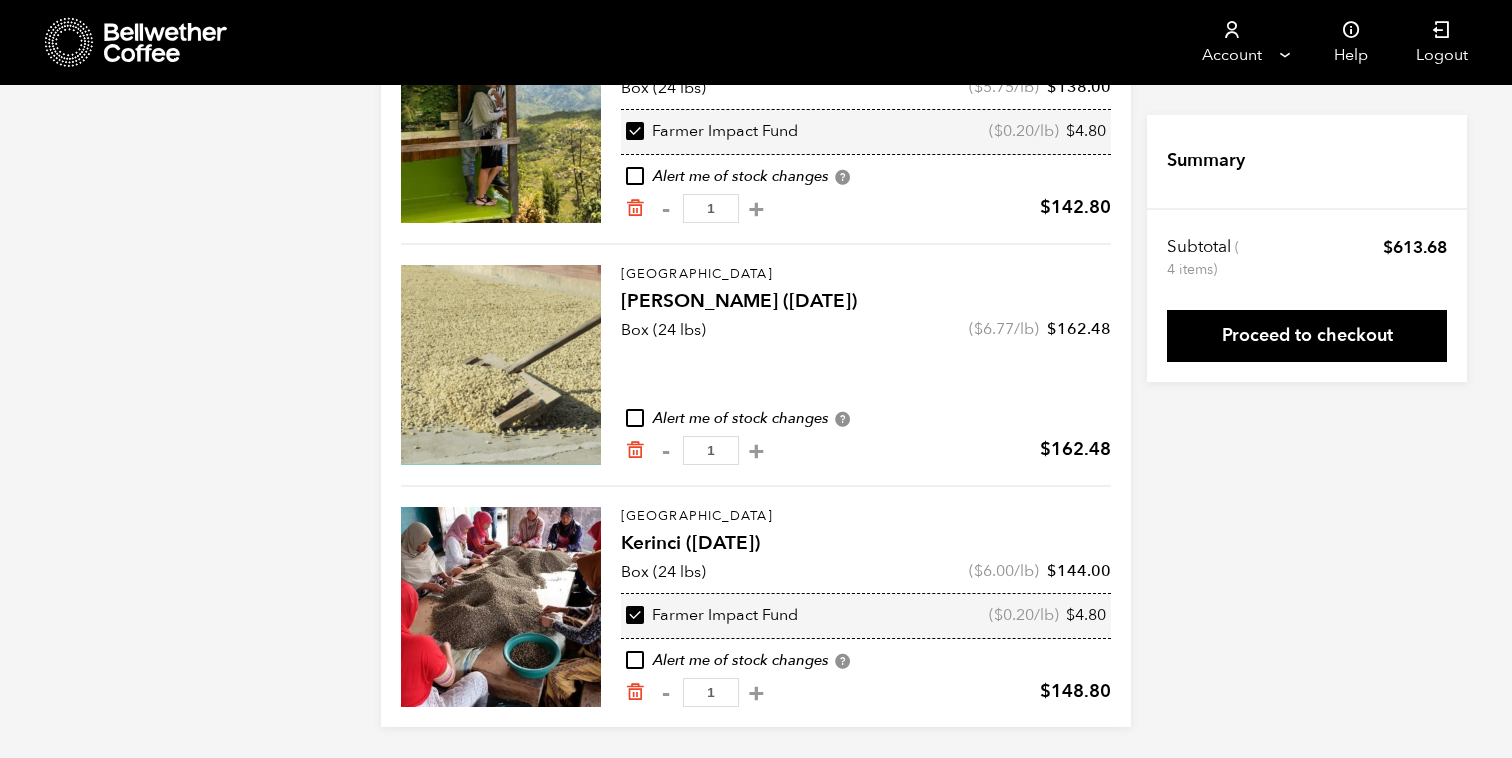 click on "Kerinci ([DATE])" at bounding box center [866, 544] 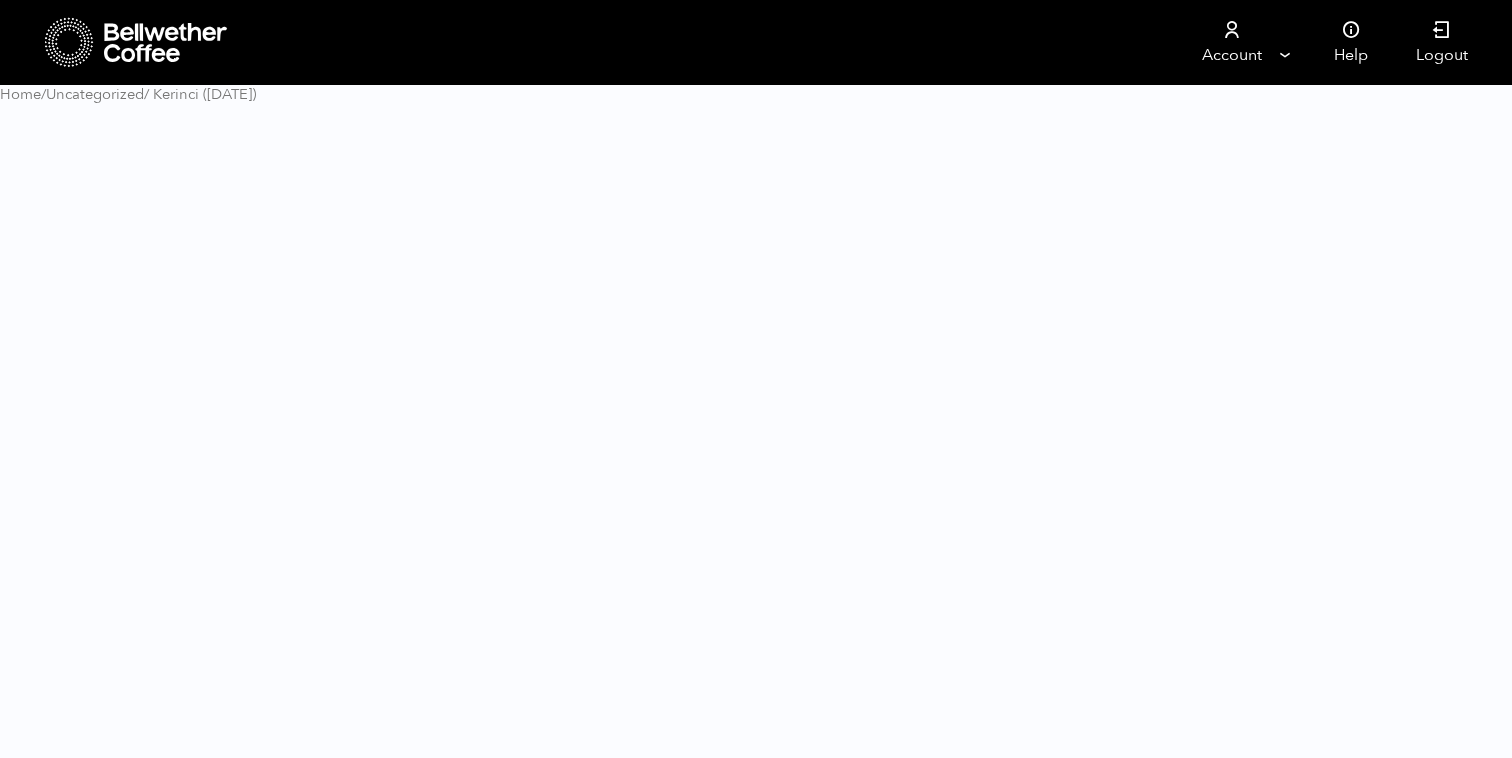 scroll, scrollTop: 0, scrollLeft: 0, axis: both 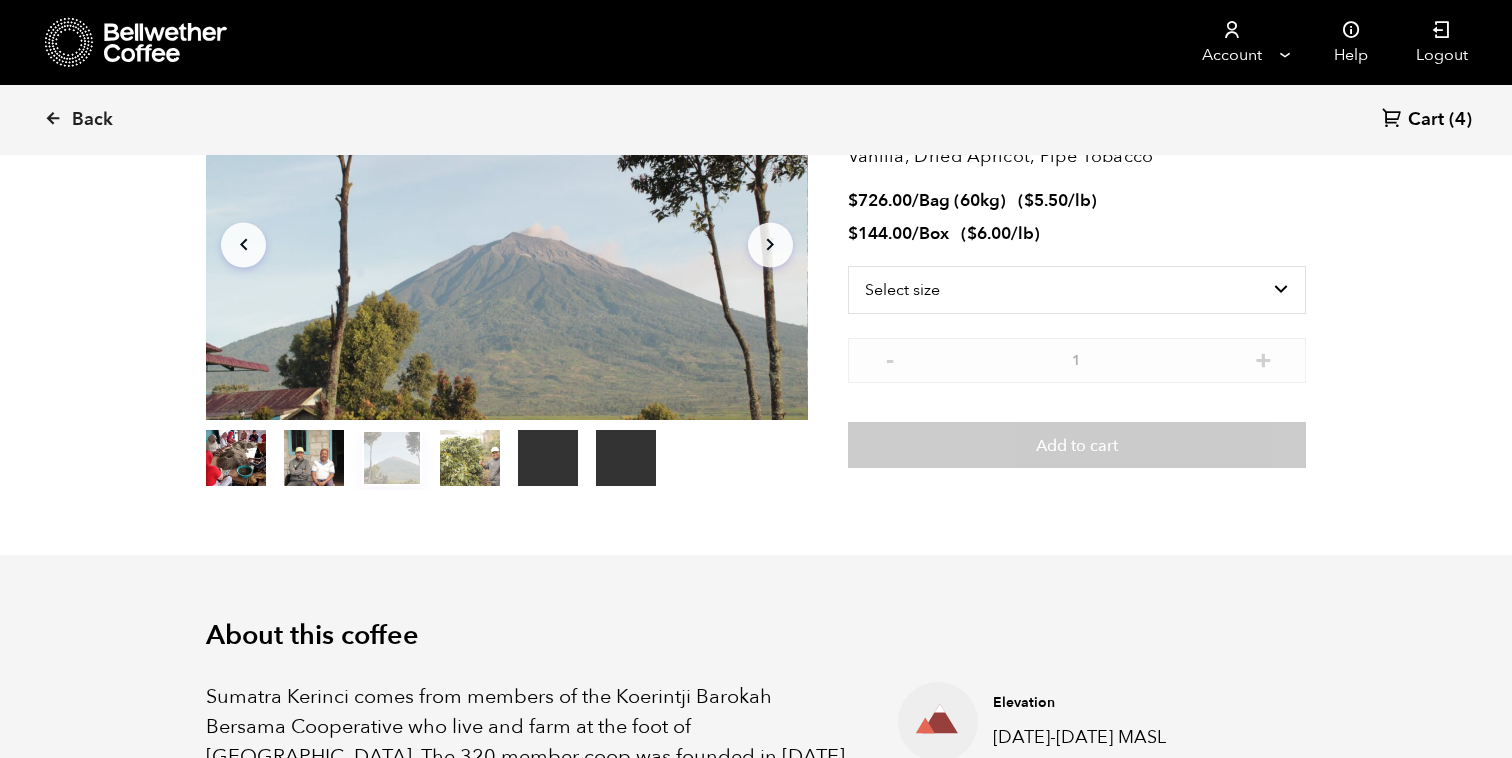 click on "item 3" at bounding box center (470, 462) 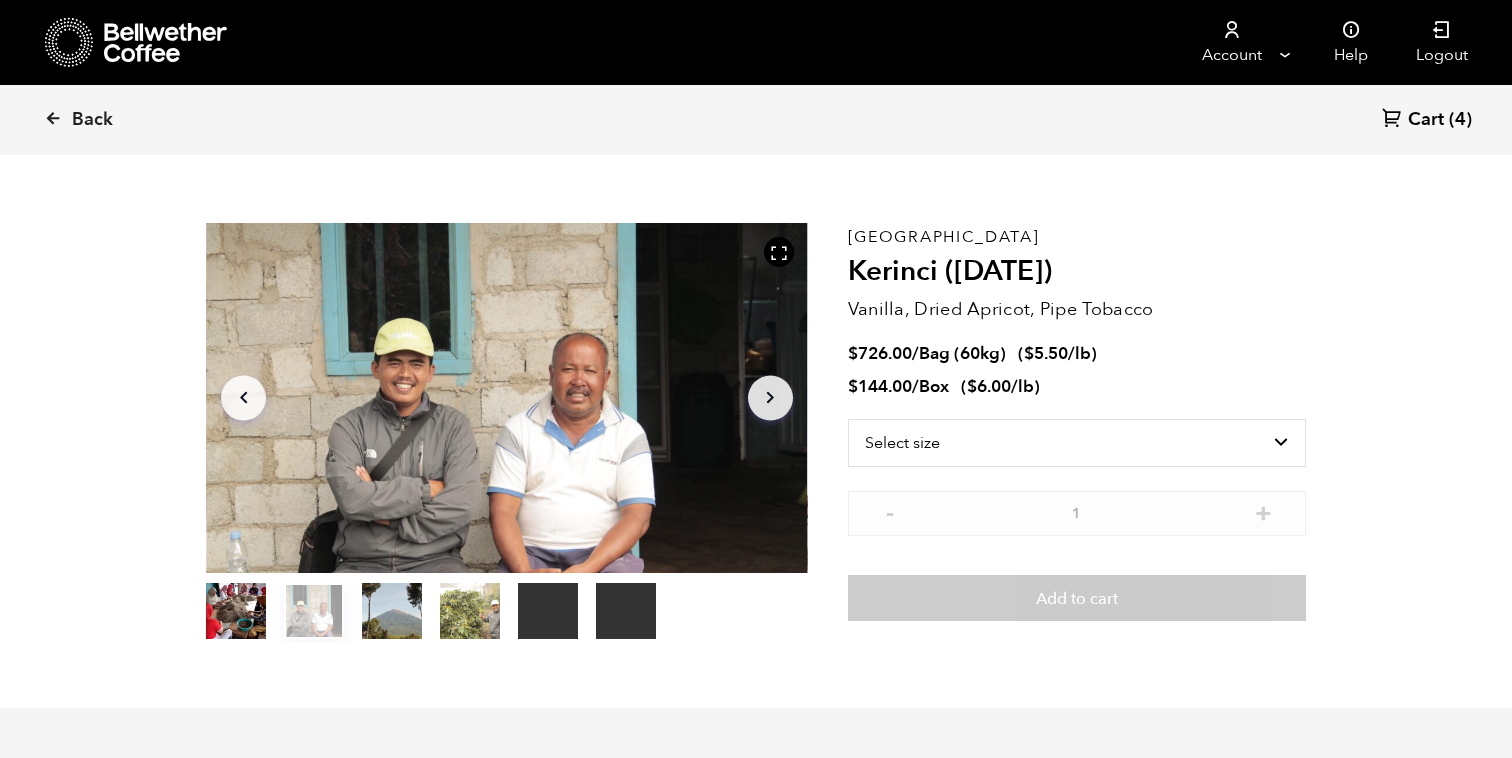 scroll, scrollTop: 10, scrollLeft: 0, axis: vertical 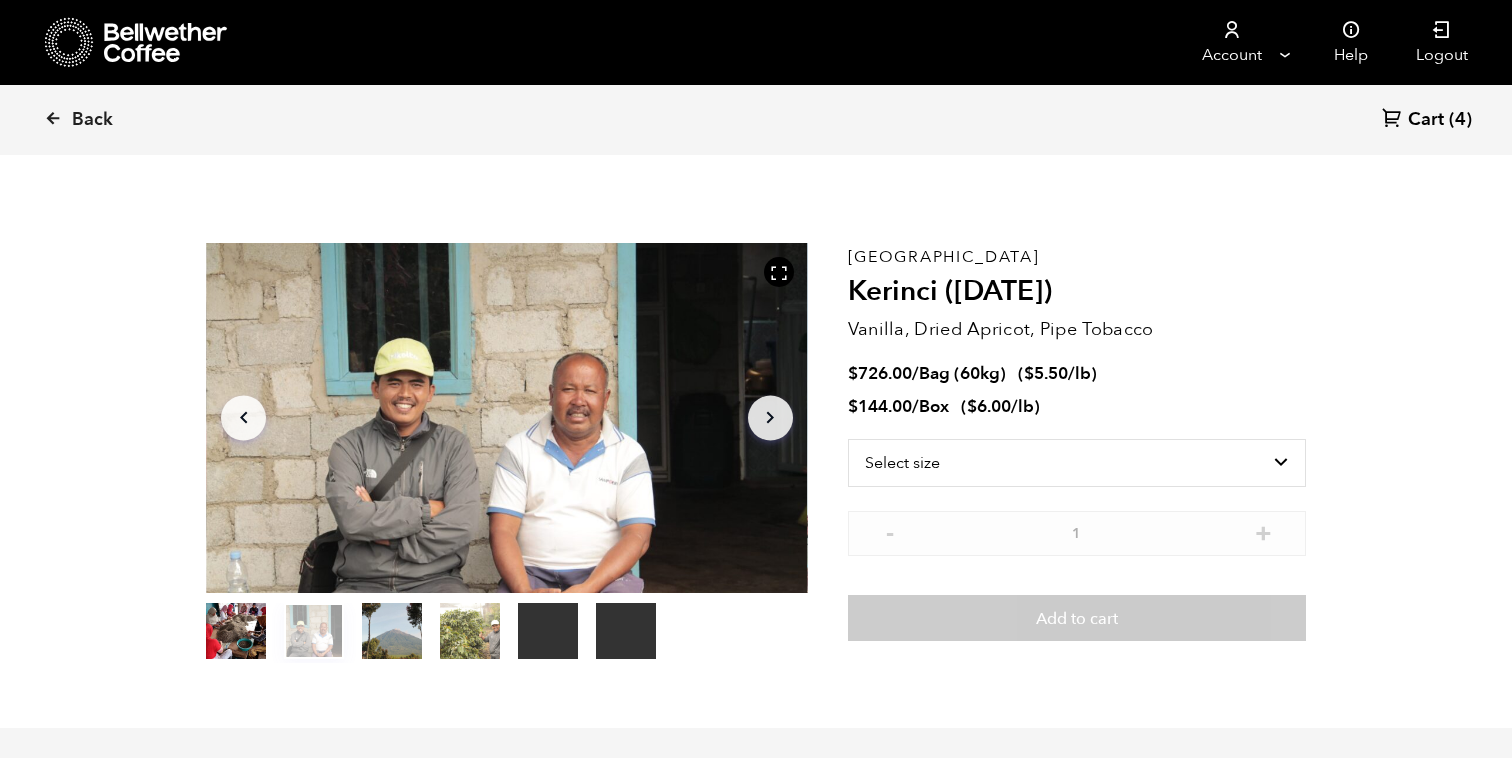 click on "item 4" at bounding box center [548, 635] 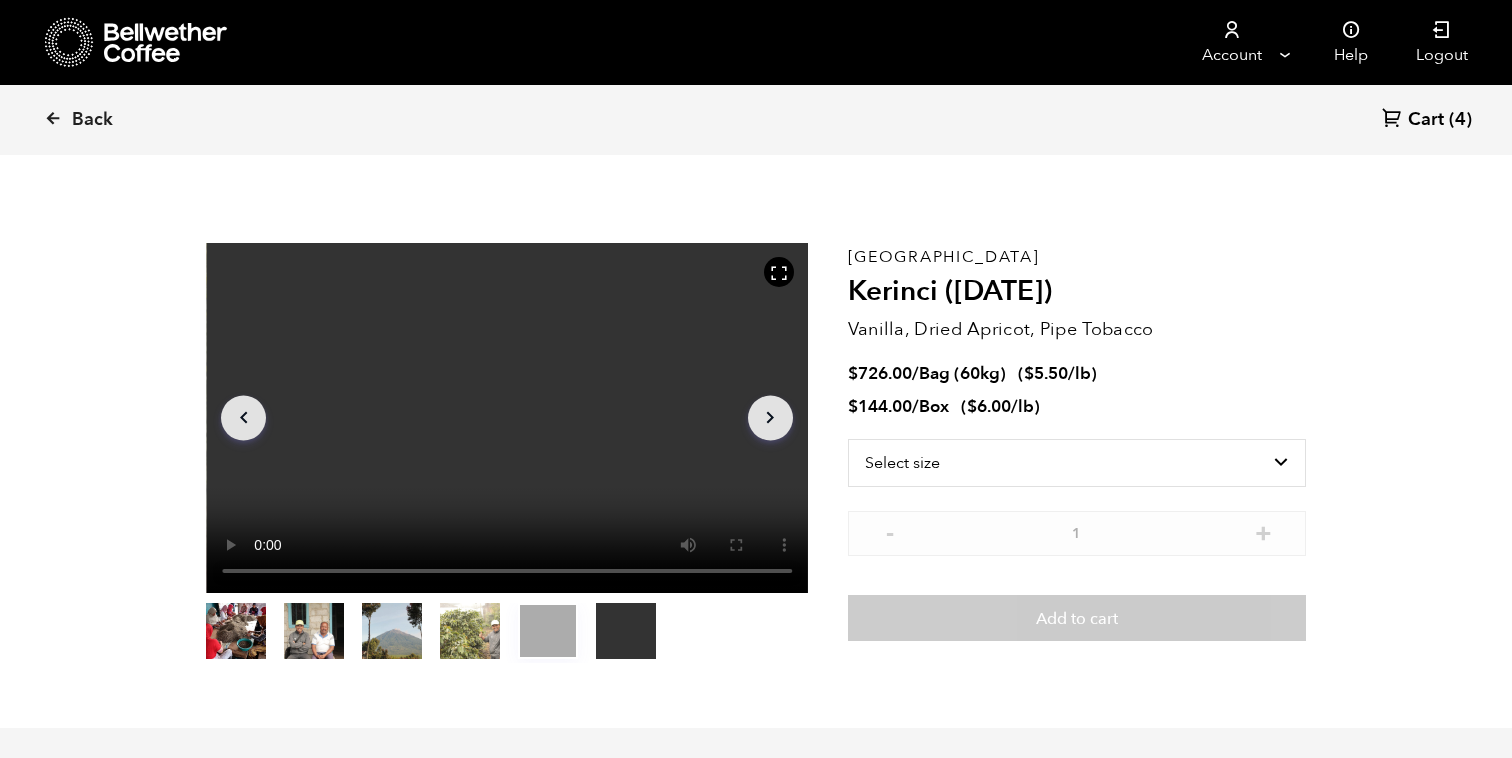 click on "item 4" at bounding box center [548, 635] 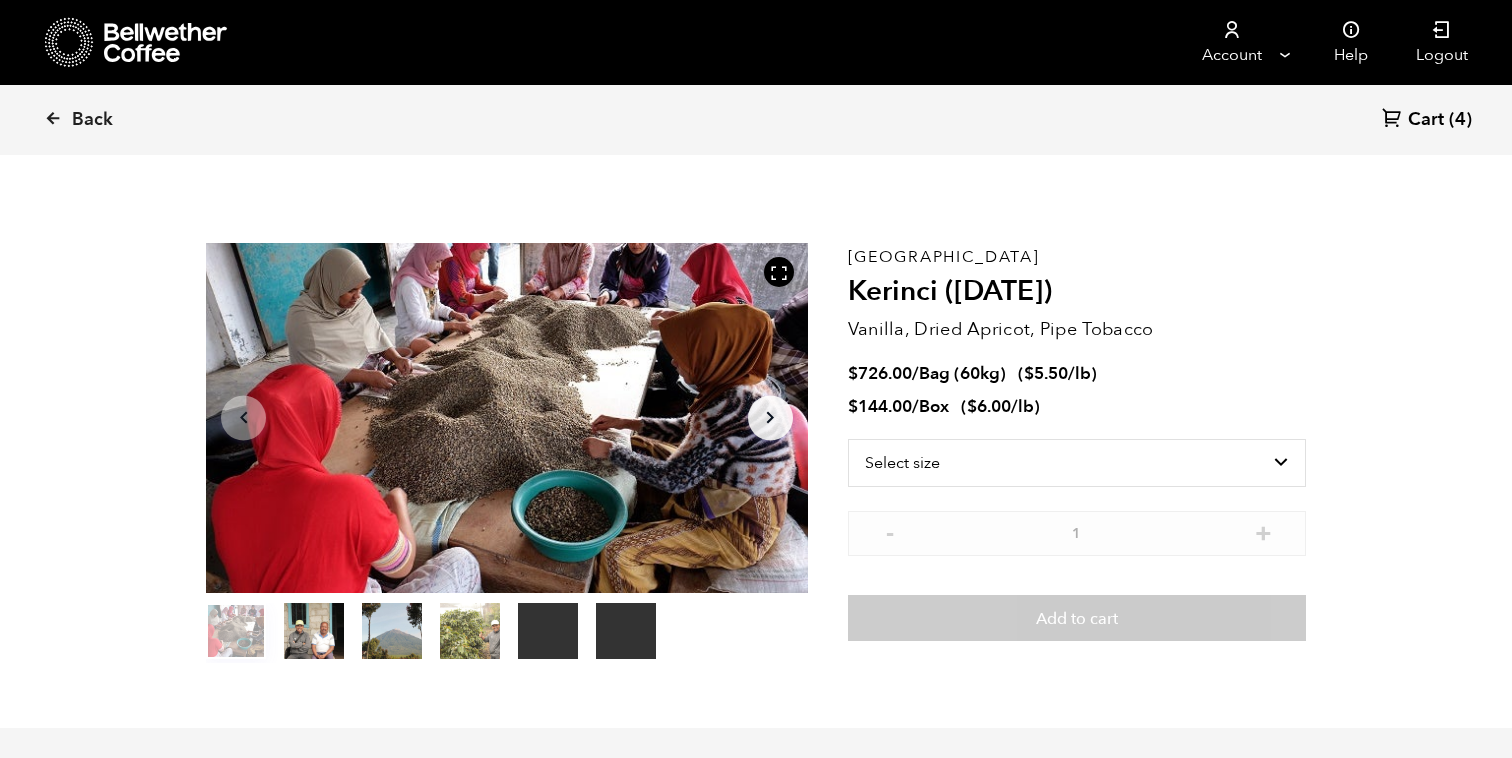 click on "item 0 item 1 item 2 item 3 item 4 item 5" at bounding box center (431, 635) 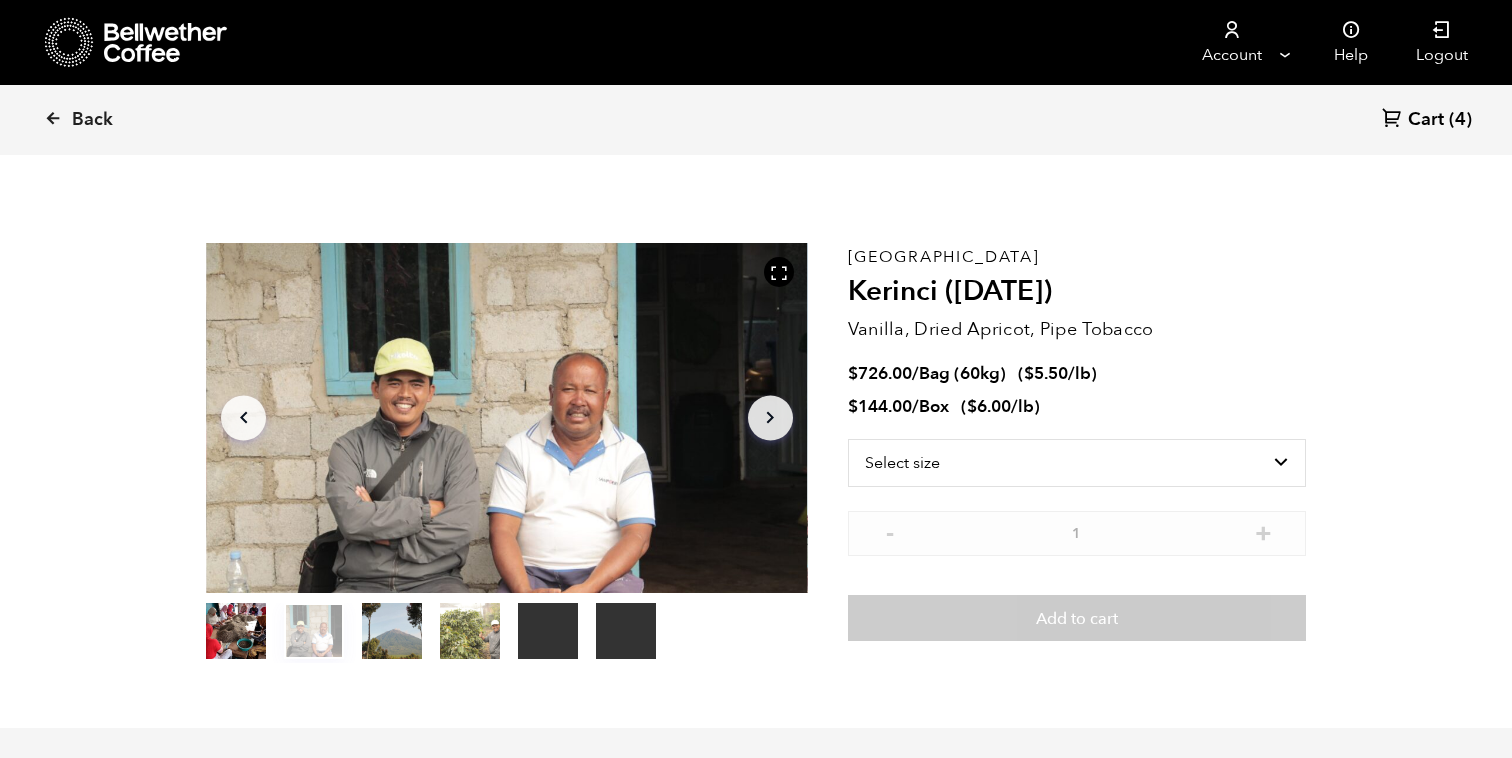click on "item 2" at bounding box center (392, 635) 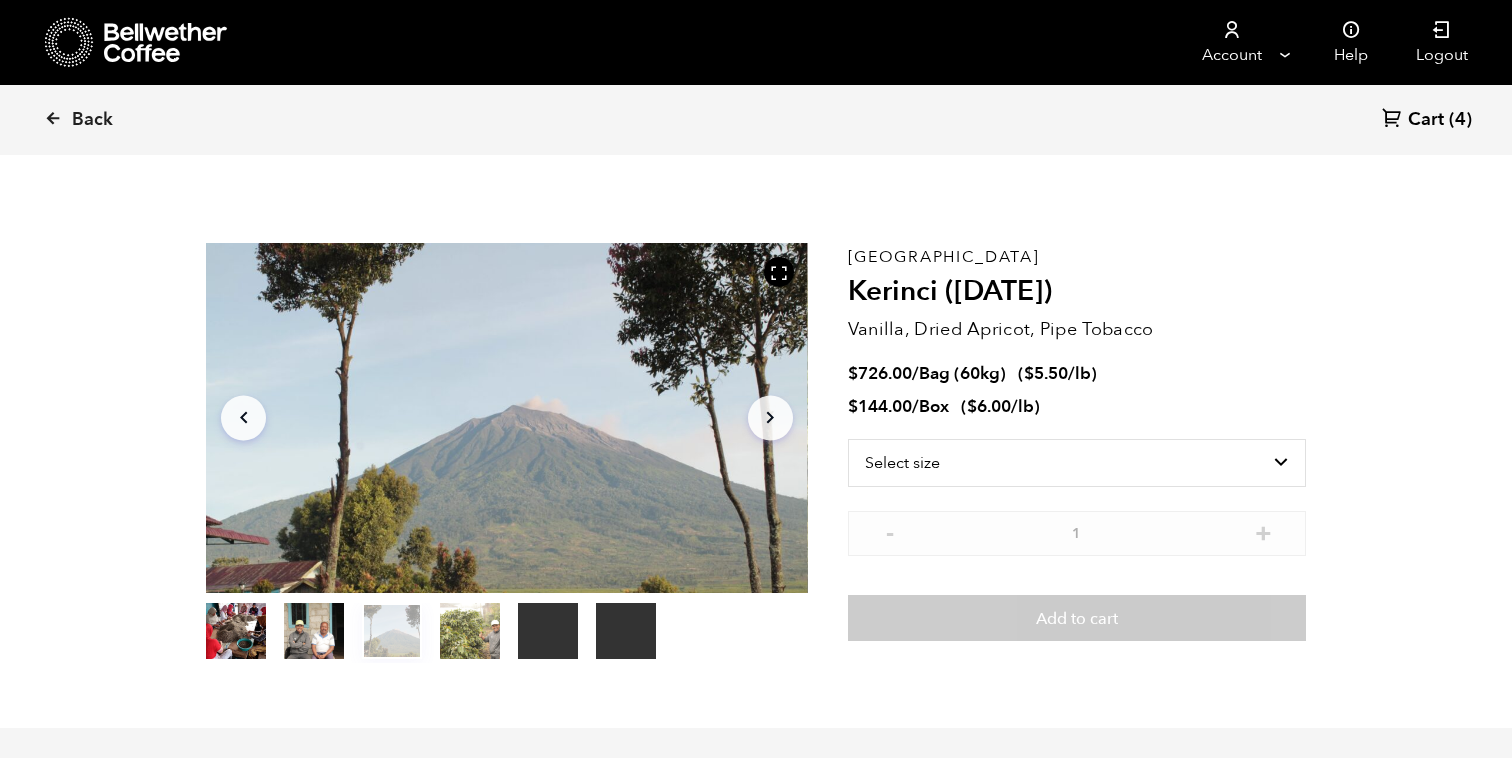 click on "item 3" at bounding box center (470, 635) 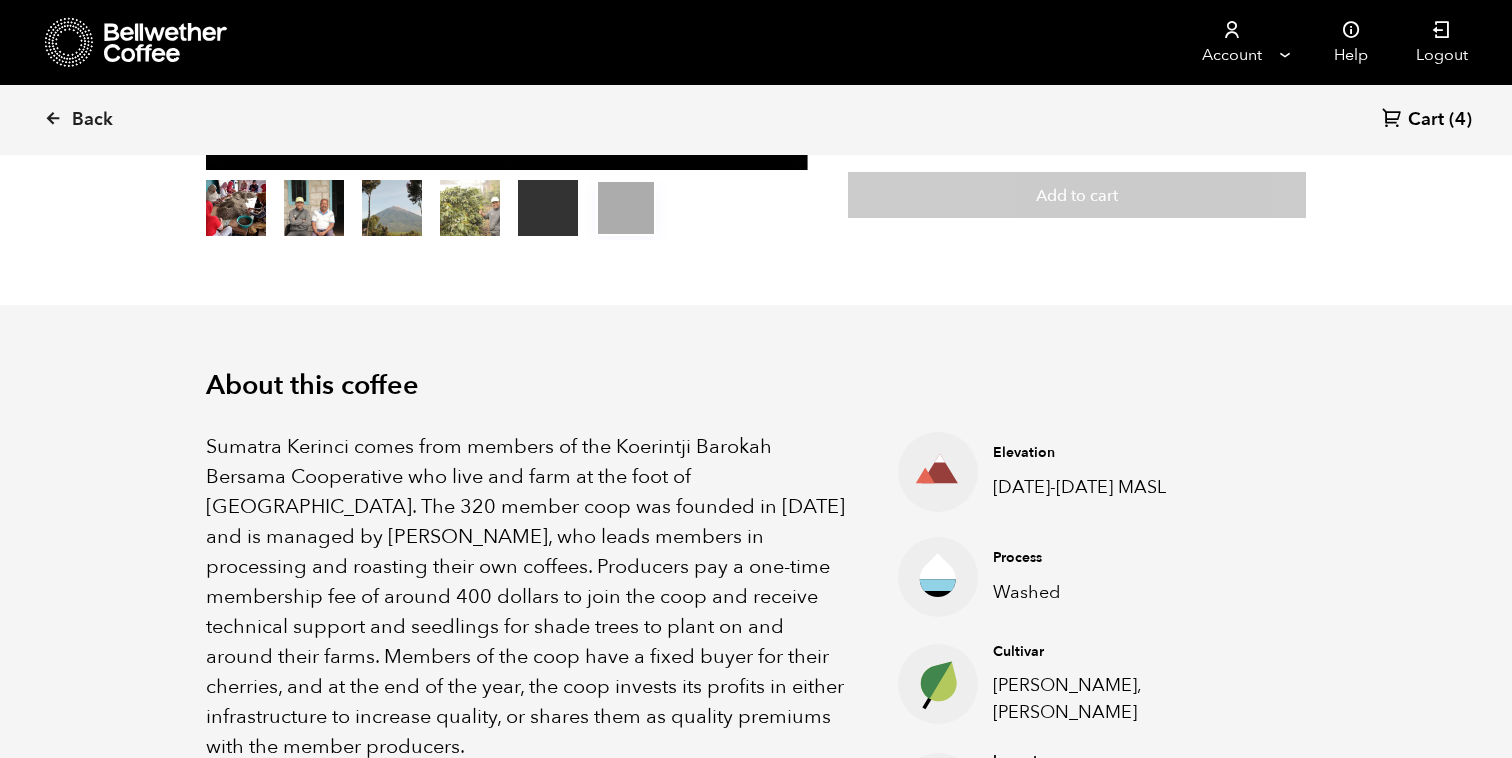 scroll, scrollTop: 0, scrollLeft: 0, axis: both 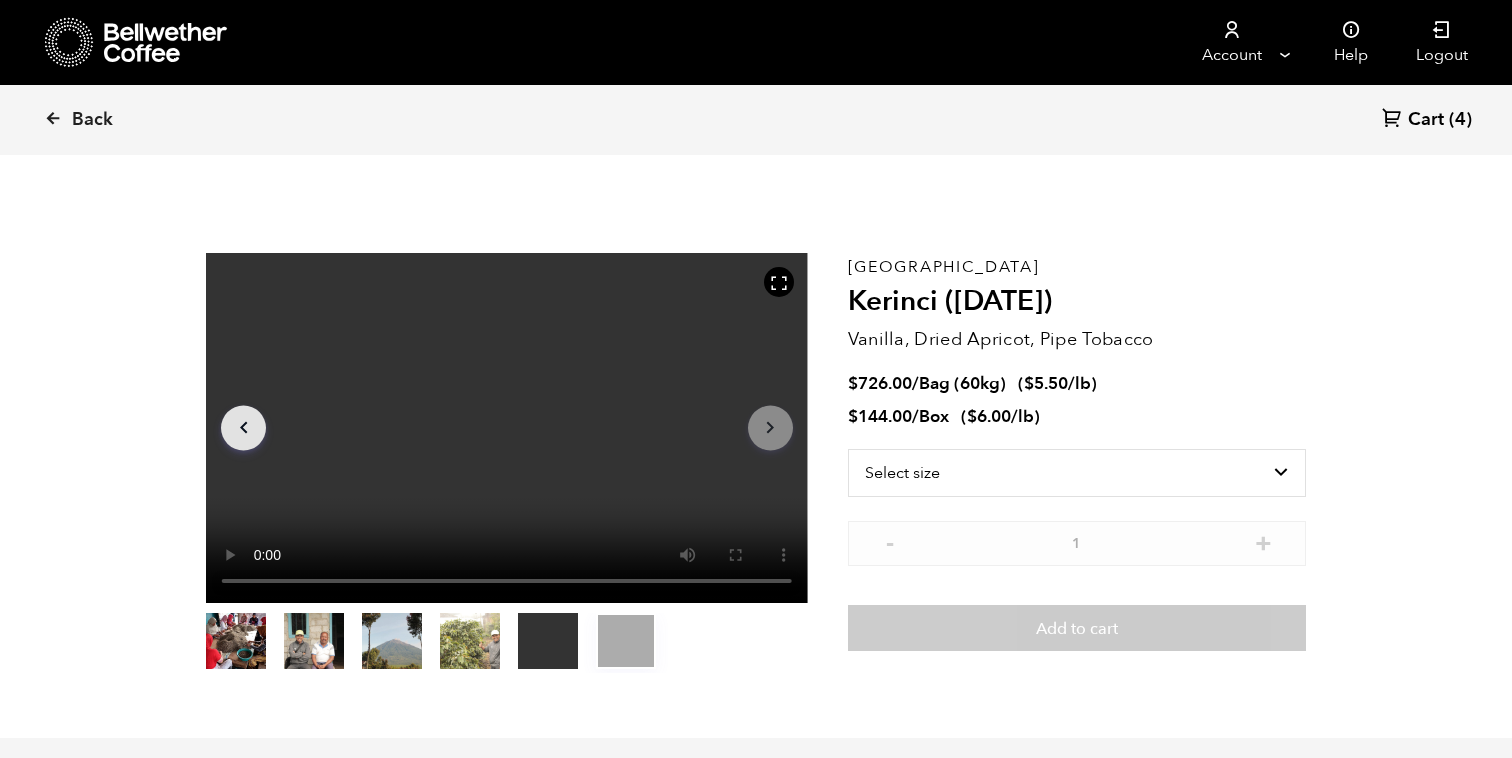 click on "Cart" at bounding box center (1426, 120) 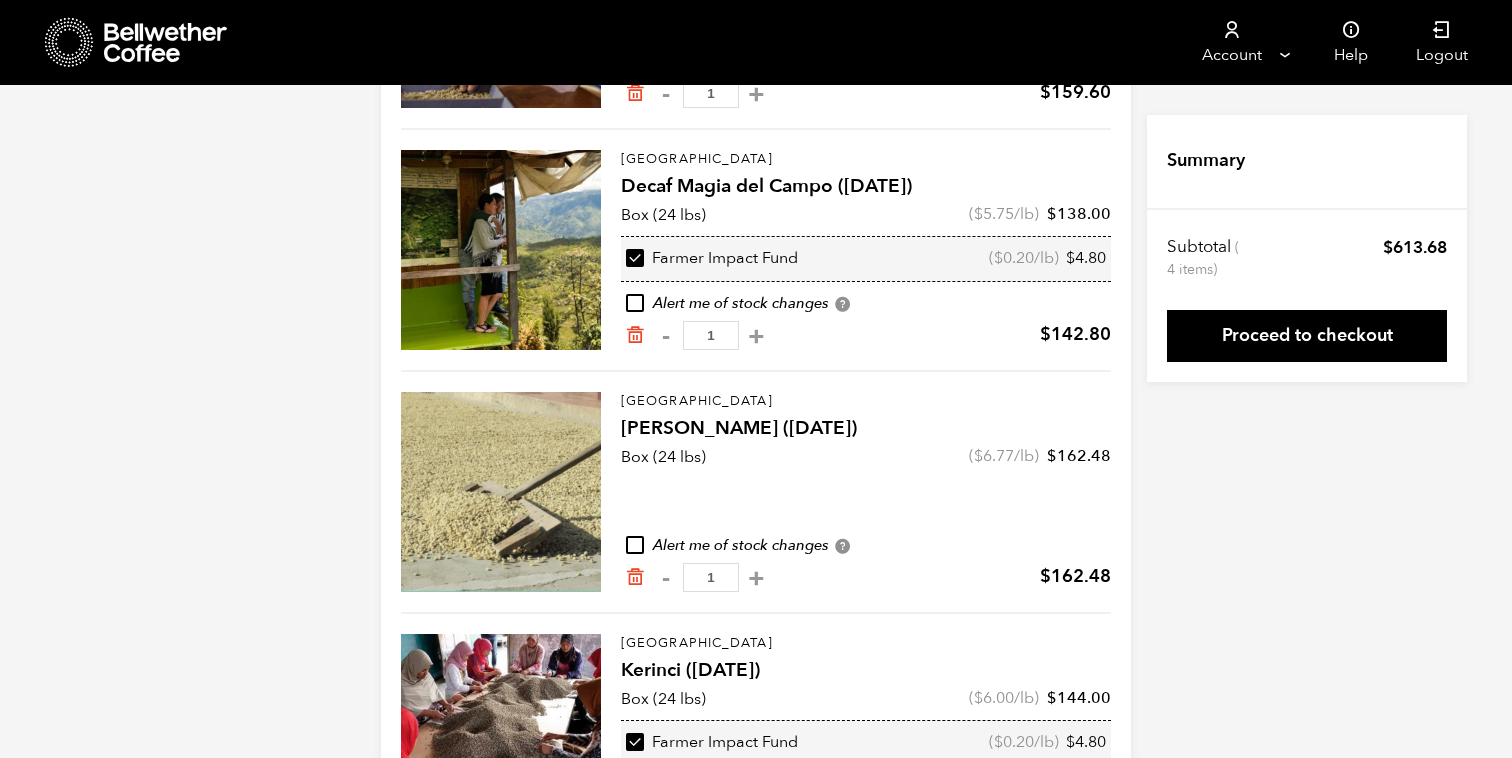 scroll, scrollTop: 536, scrollLeft: 0, axis: vertical 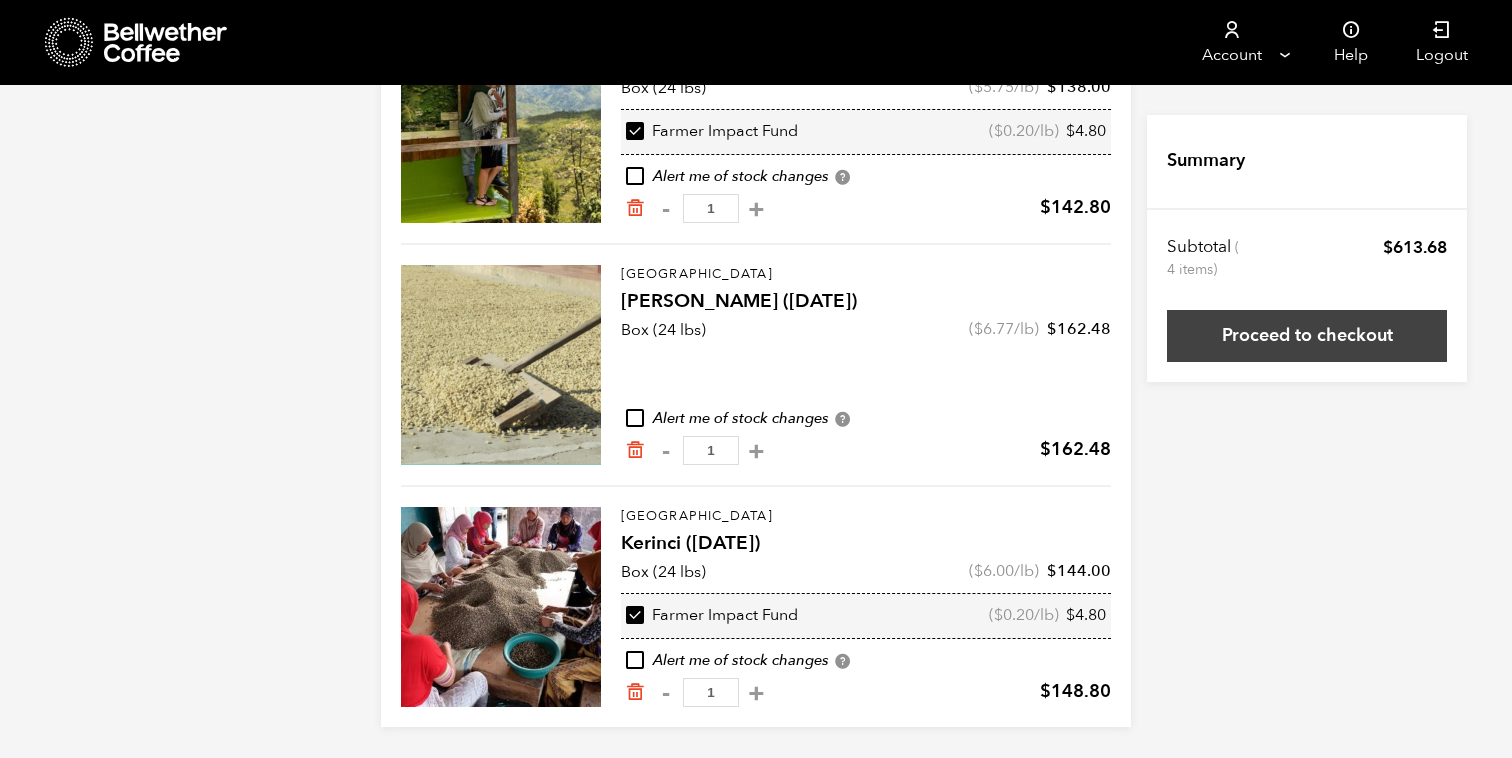 click on "Proceed to checkout" at bounding box center [1307, 336] 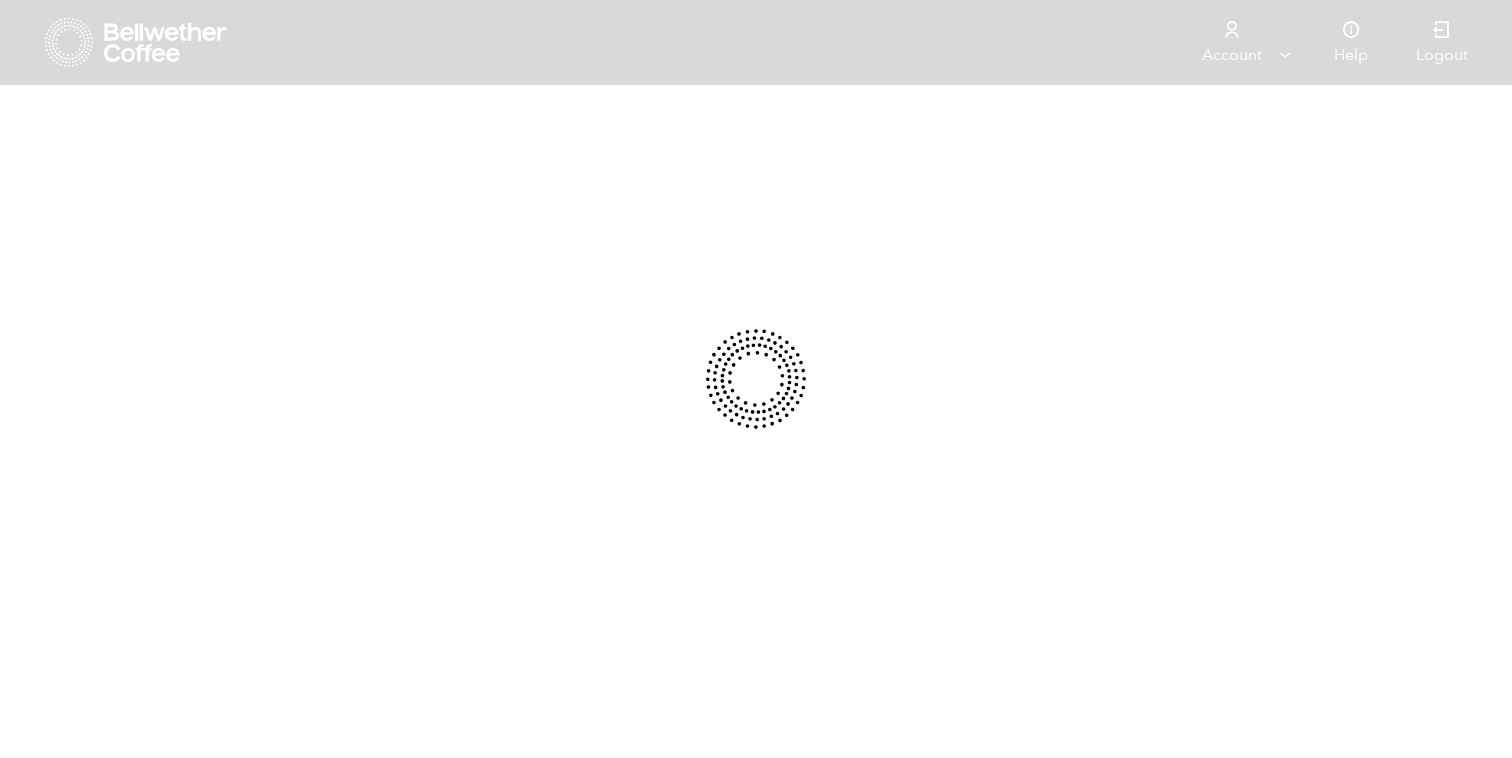 scroll, scrollTop: 0, scrollLeft: 0, axis: both 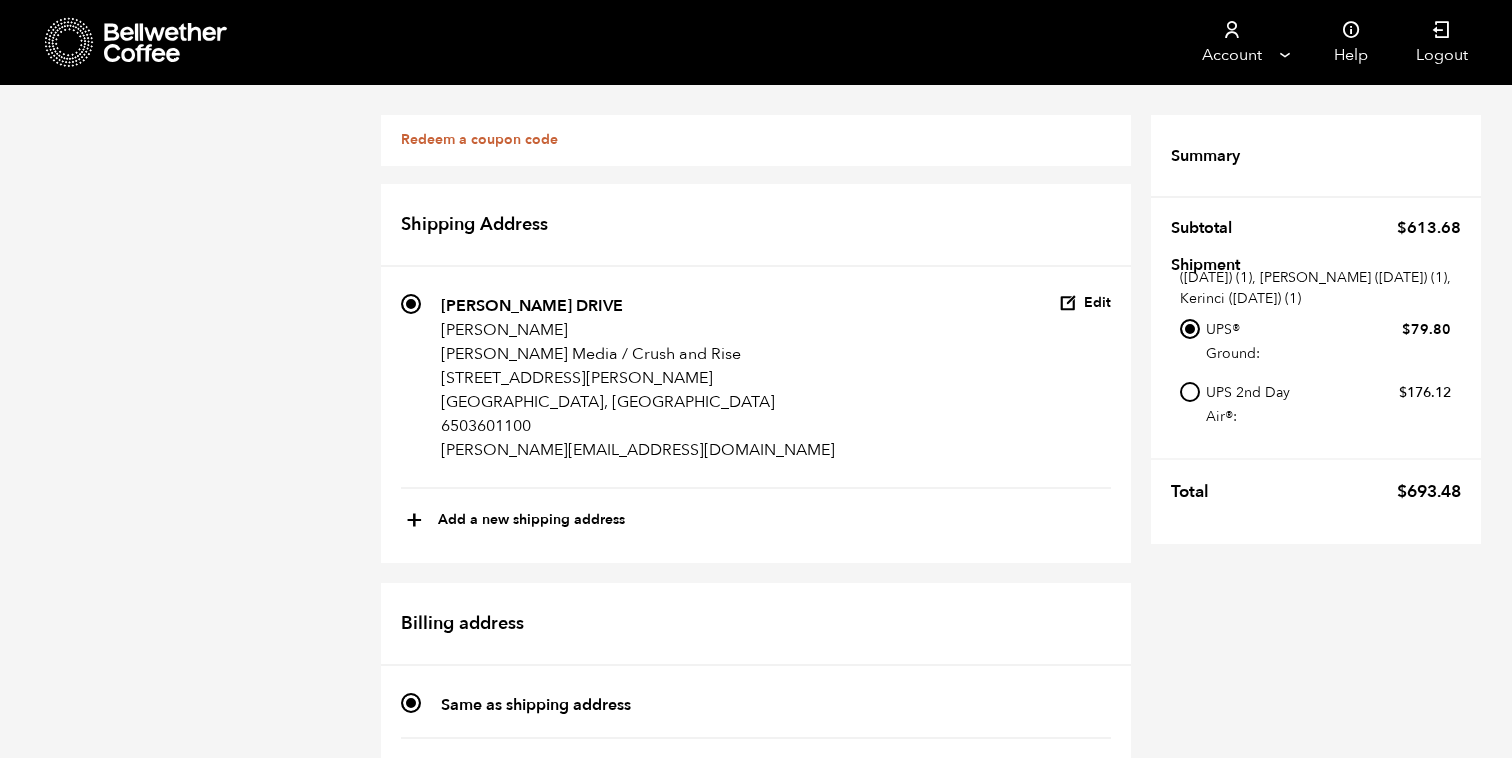 click on "UPS 2nd Day Air®:  $ 176.12" at bounding box center [1190, 392] 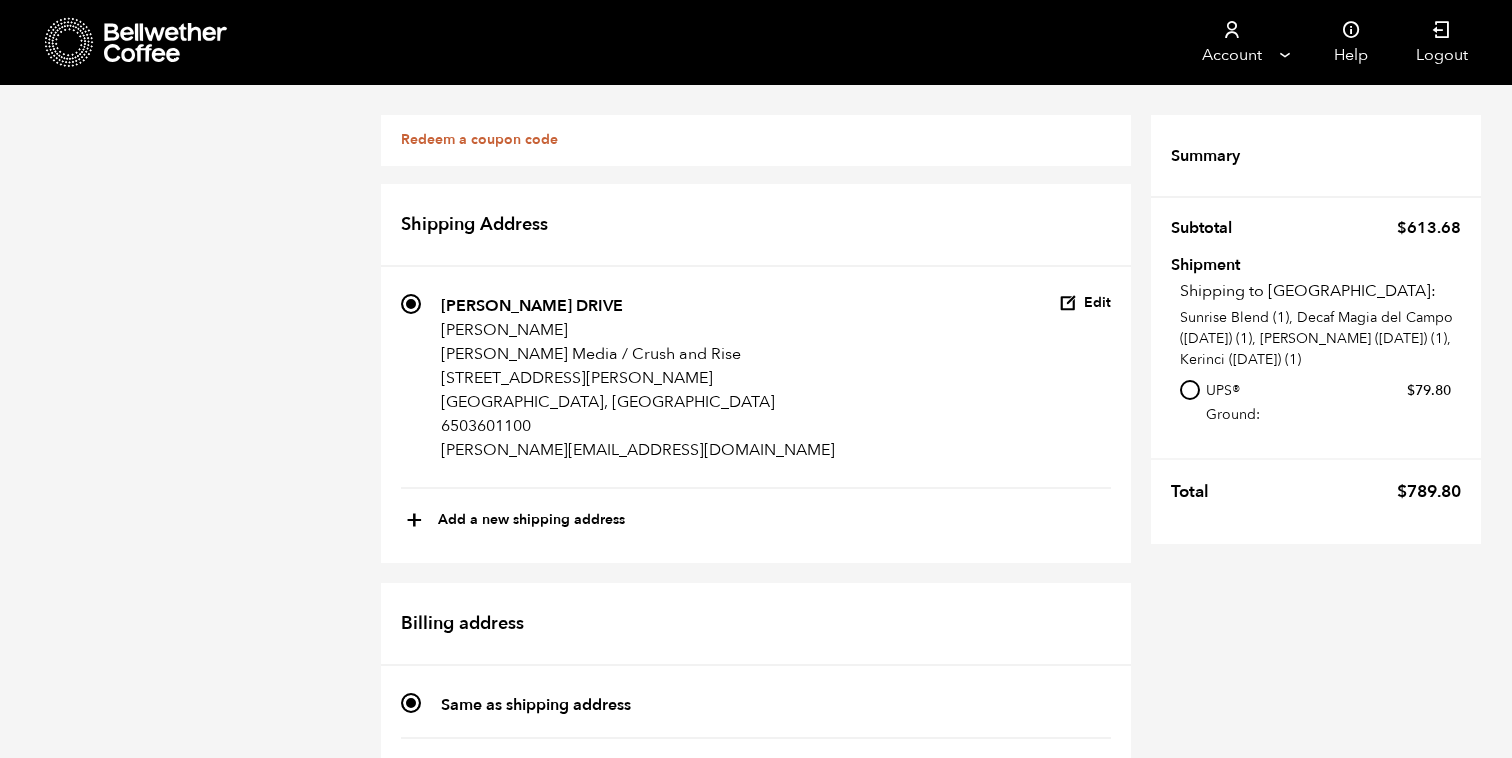 scroll, scrollTop: 61, scrollLeft: 0, axis: vertical 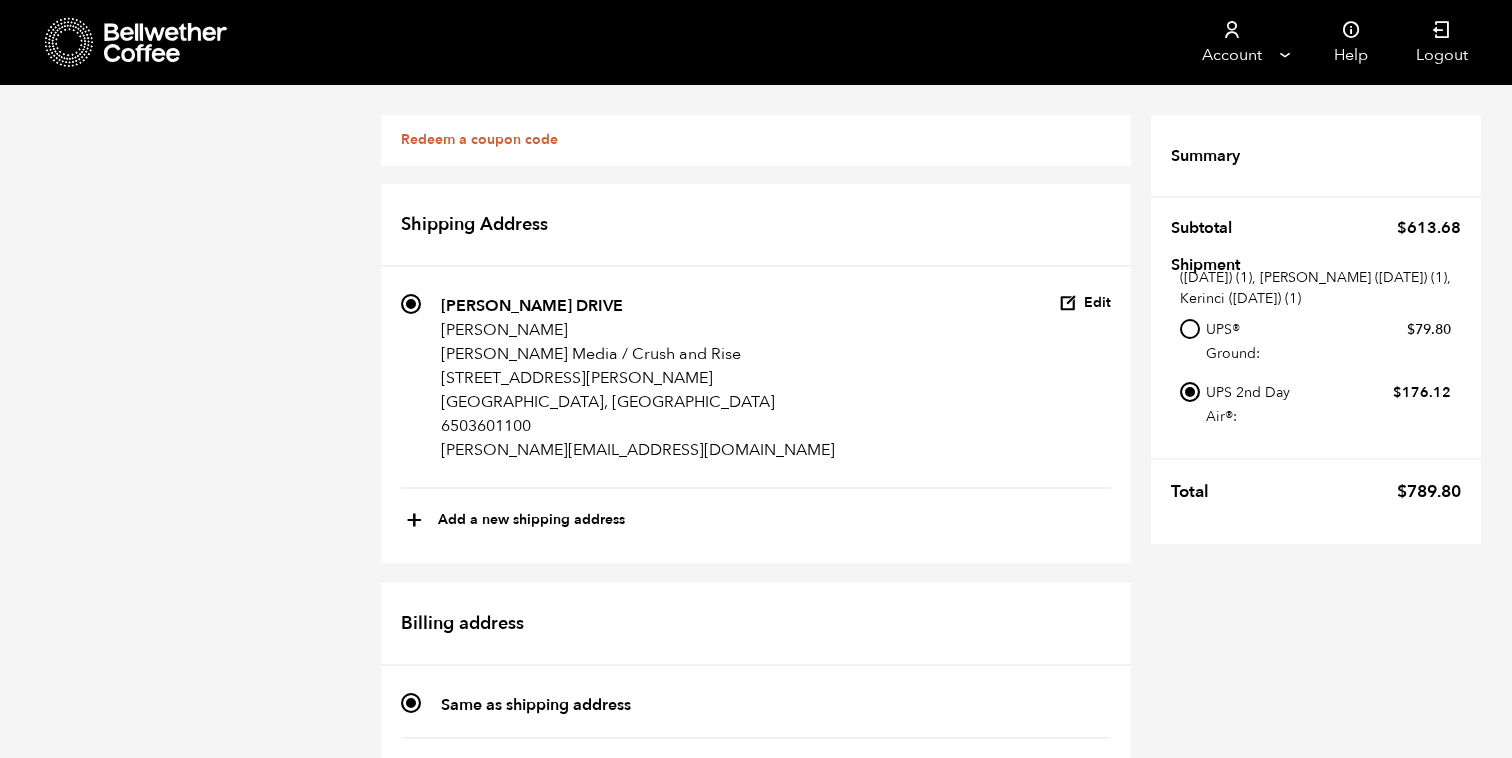 click on "UPS® Ground:  $ 79.80" at bounding box center [1315, 345] 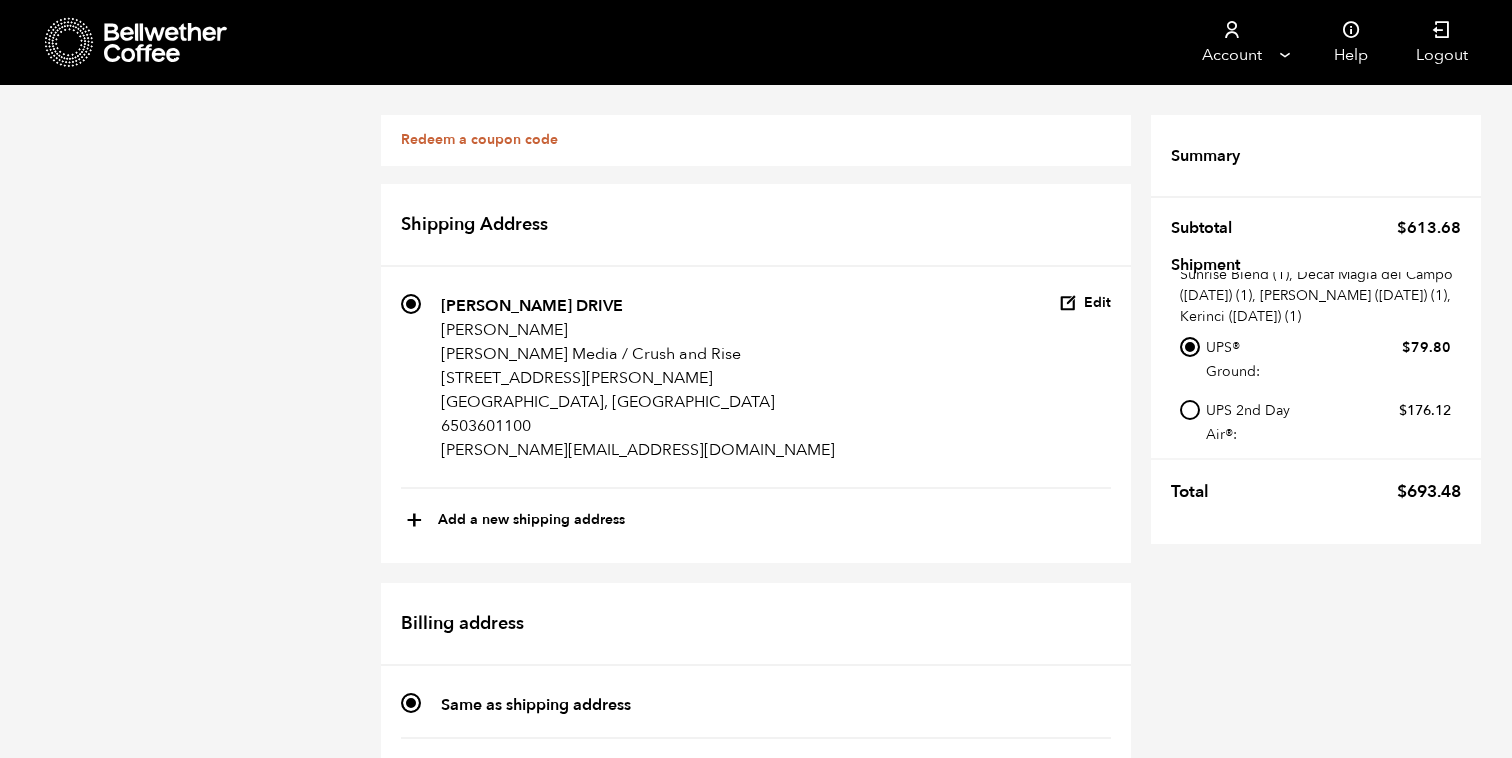 scroll, scrollTop: 61, scrollLeft: 0, axis: vertical 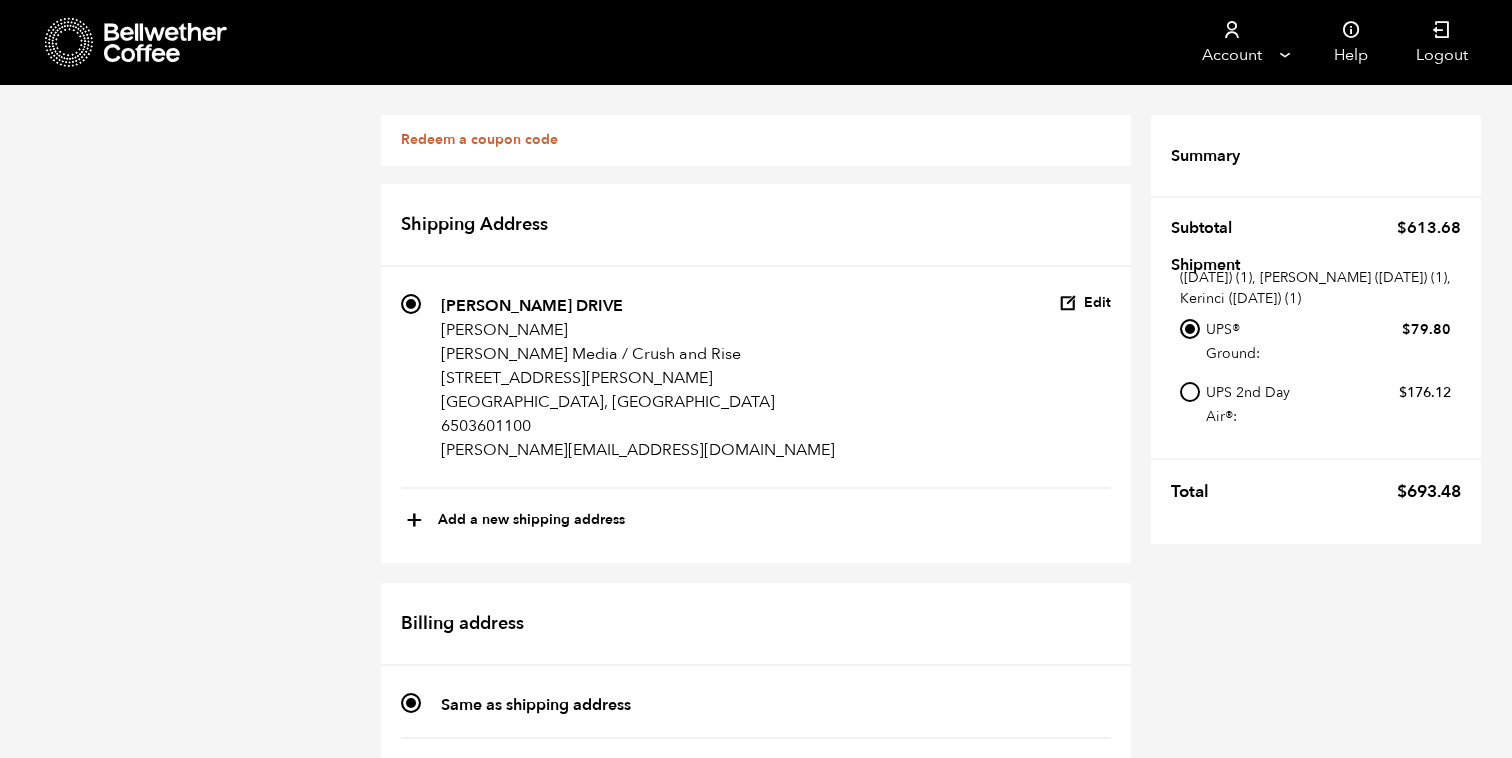 click on "UPS 2nd Day Air®:  $ 176.12" at bounding box center [1190, 392] 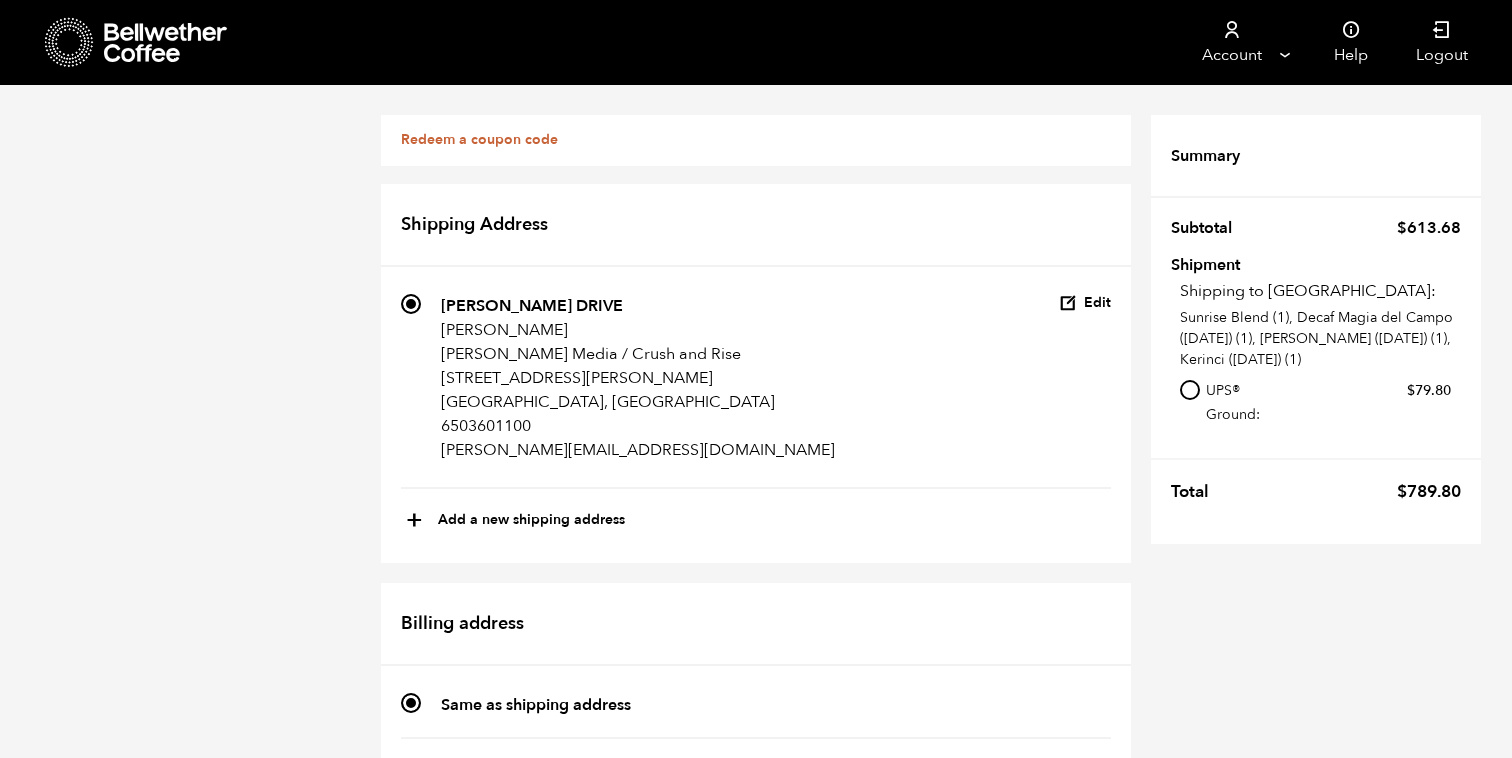 scroll, scrollTop: 61, scrollLeft: 0, axis: vertical 